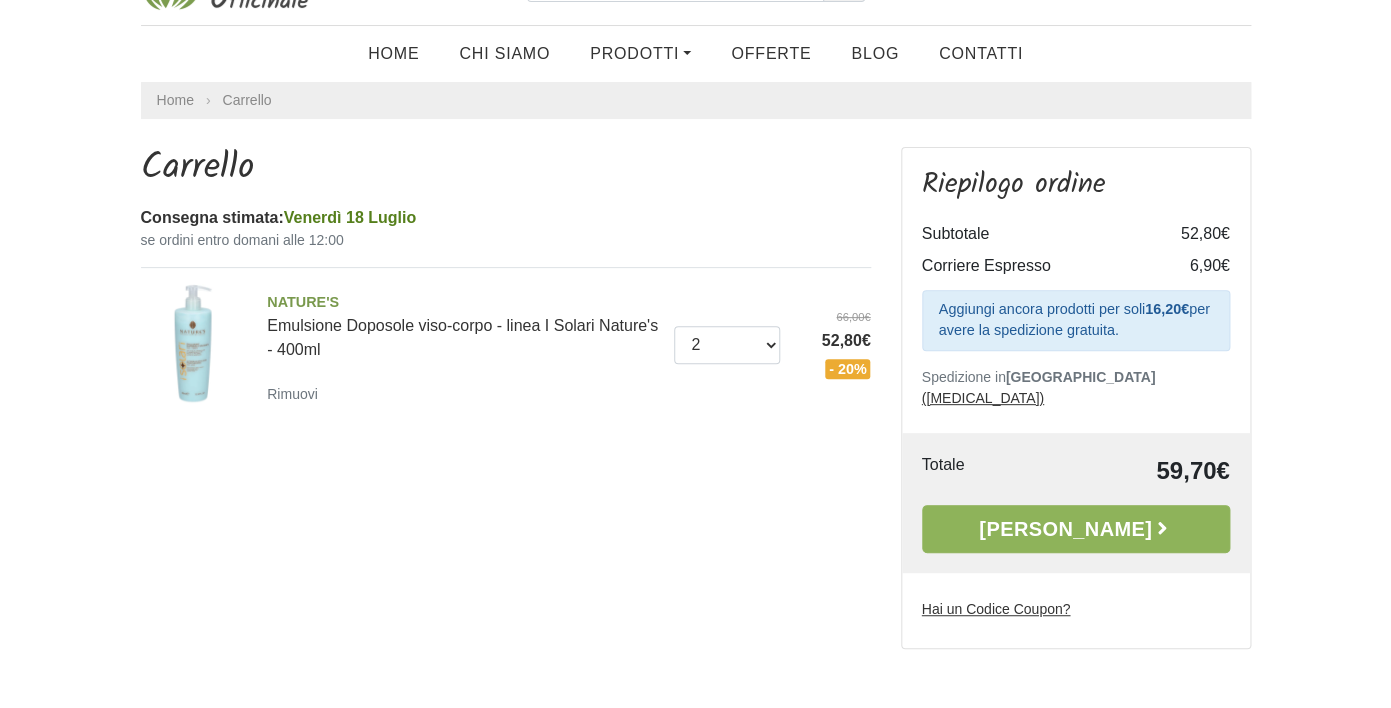 scroll, scrollTop: 89, scrollLeft: 0, axis: vertical 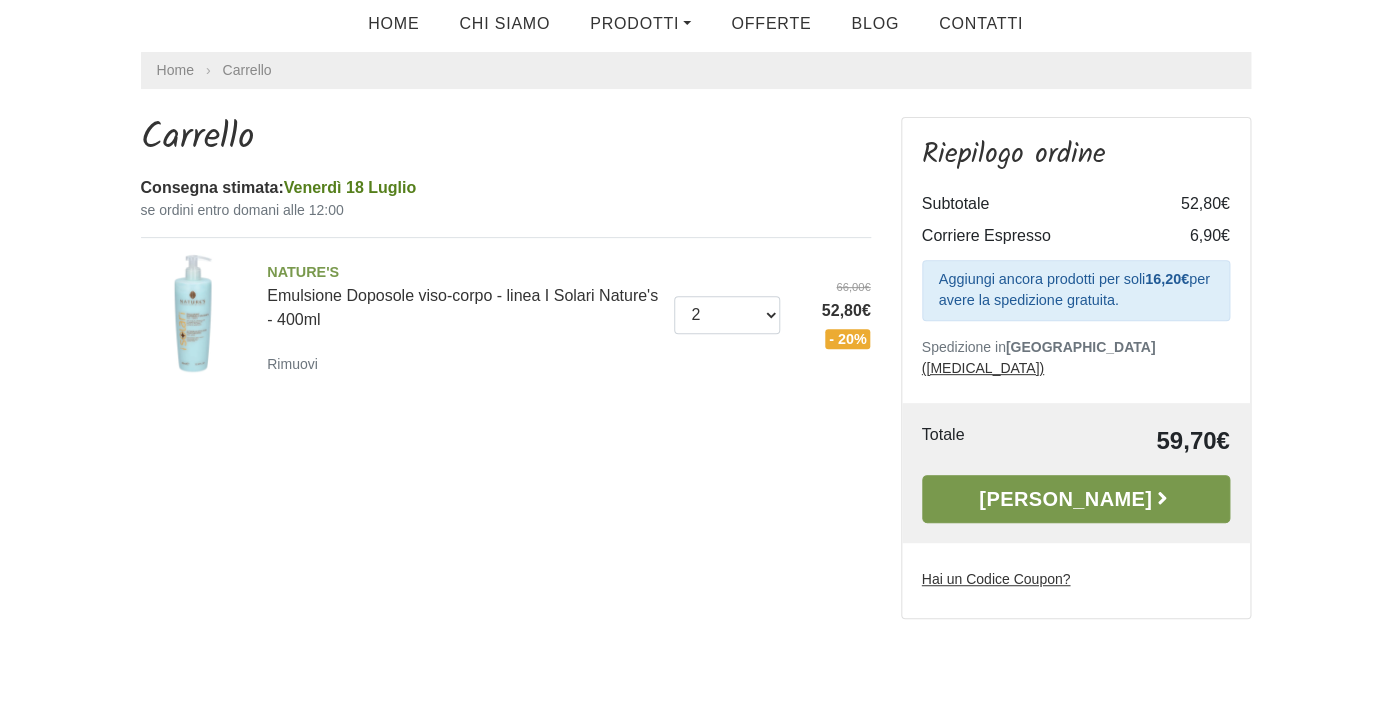click on "[PERSON_NAME]" at bounding box center (1076, 499) 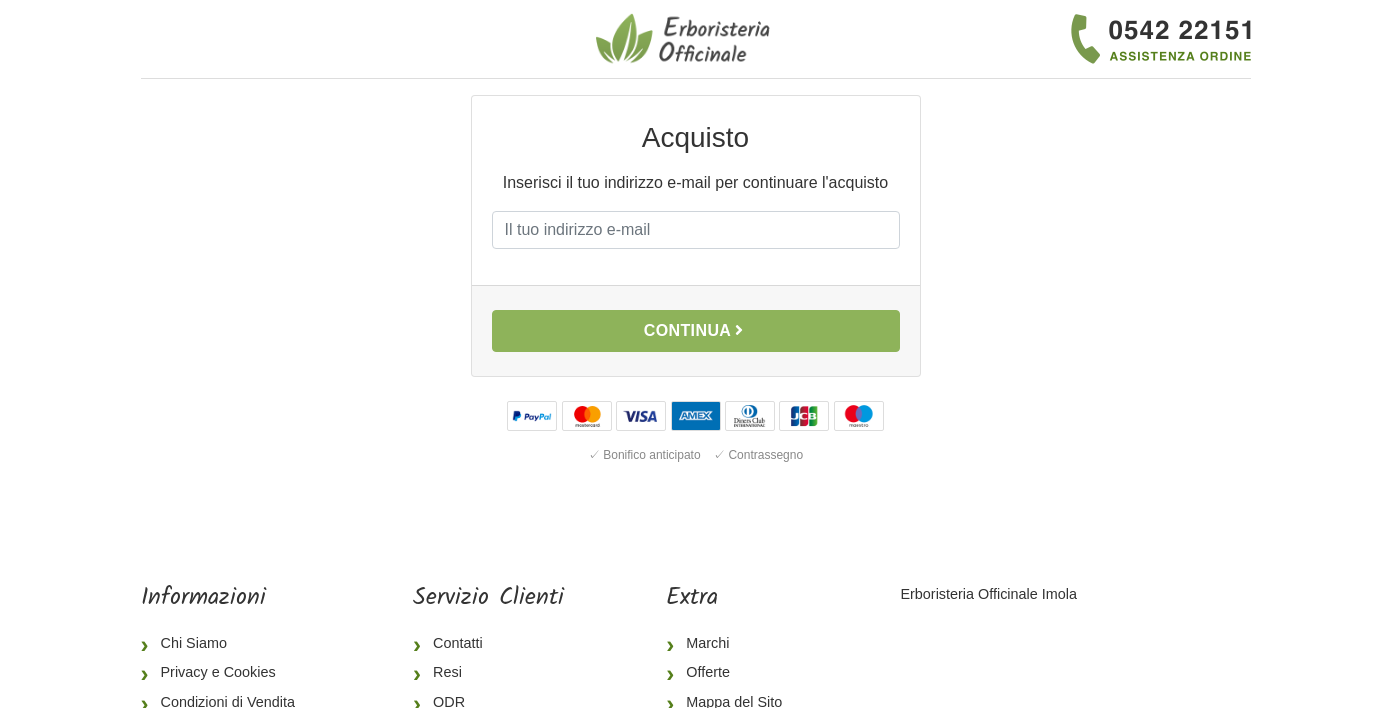 scroll, scrollTop: 0, scrollLeft: 0, axis: both 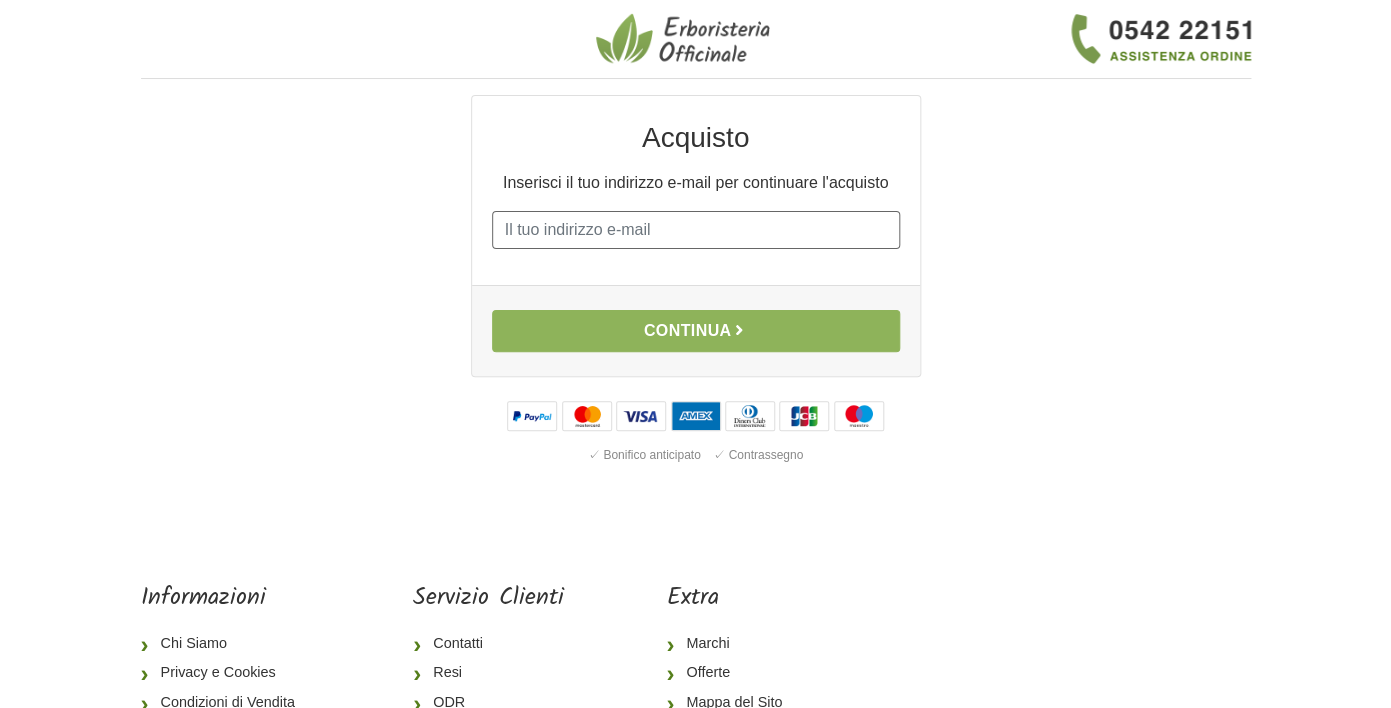 click on "E-mail" at bounding box center [696, 230] 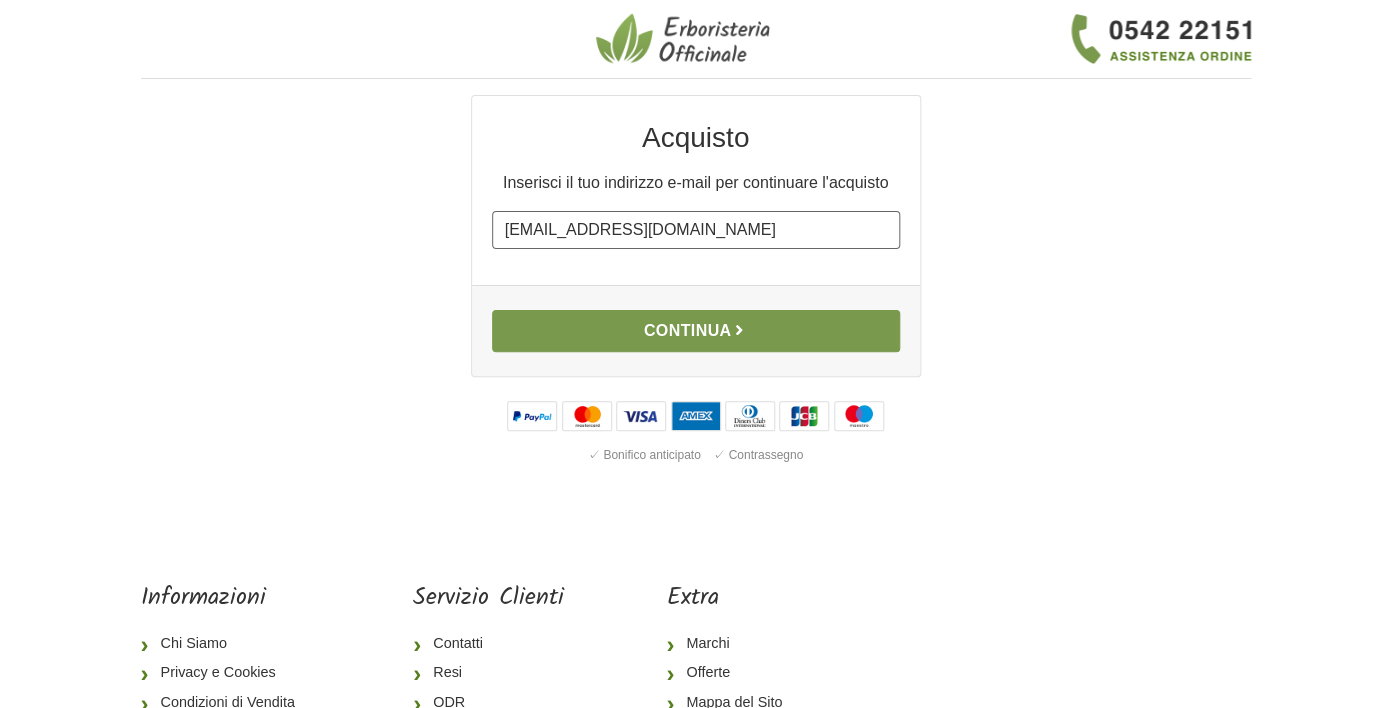 type on "[EMAIL_ADDRESS][DOMAIN_NAME]" 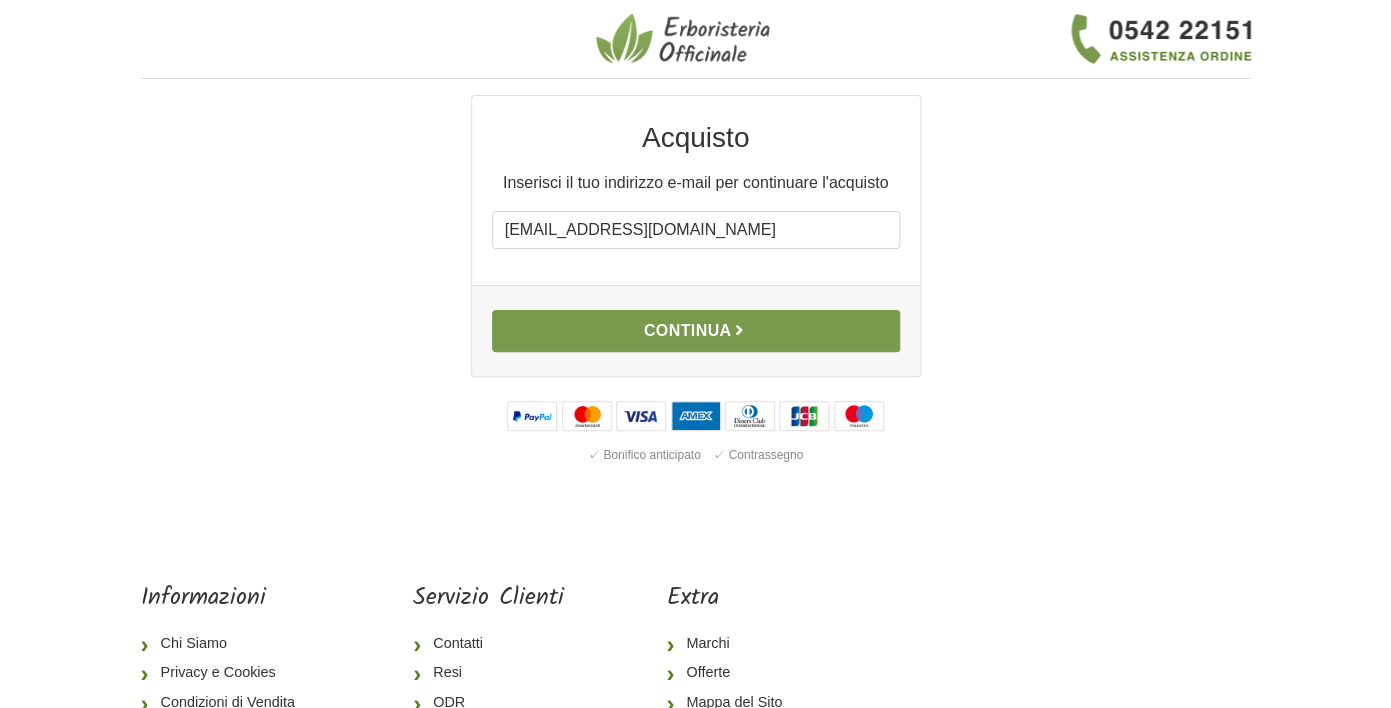click on "Continua" at bounding box center (696, 331) 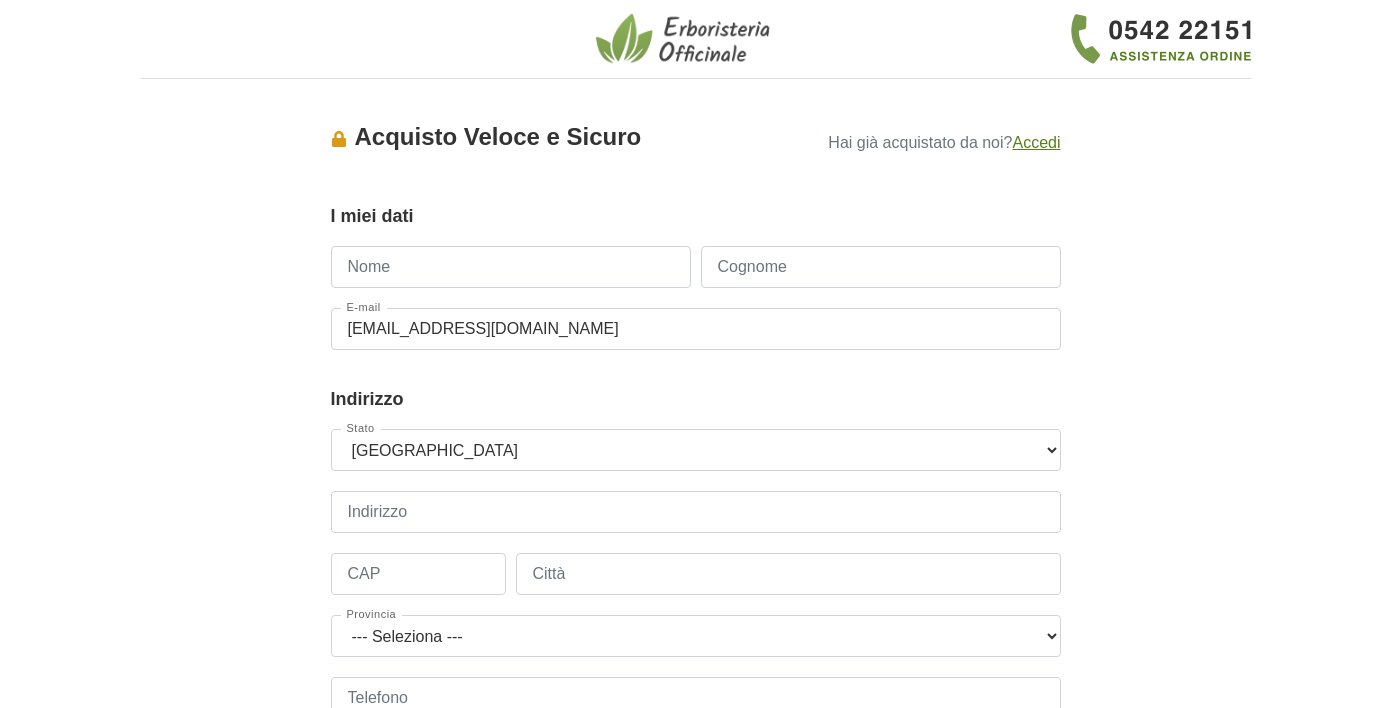 scroll, scrollTop: 0, scrollLeft: 0, axis: both 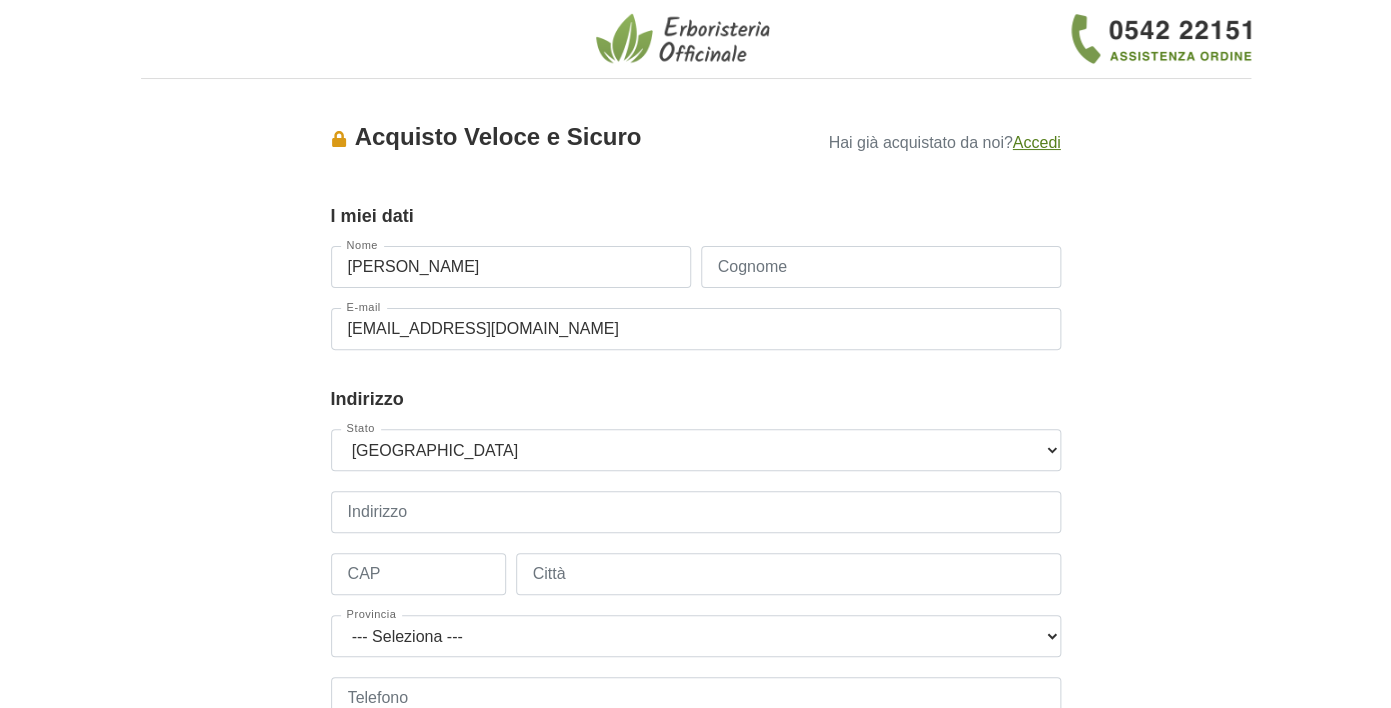 type on "Emanuele" 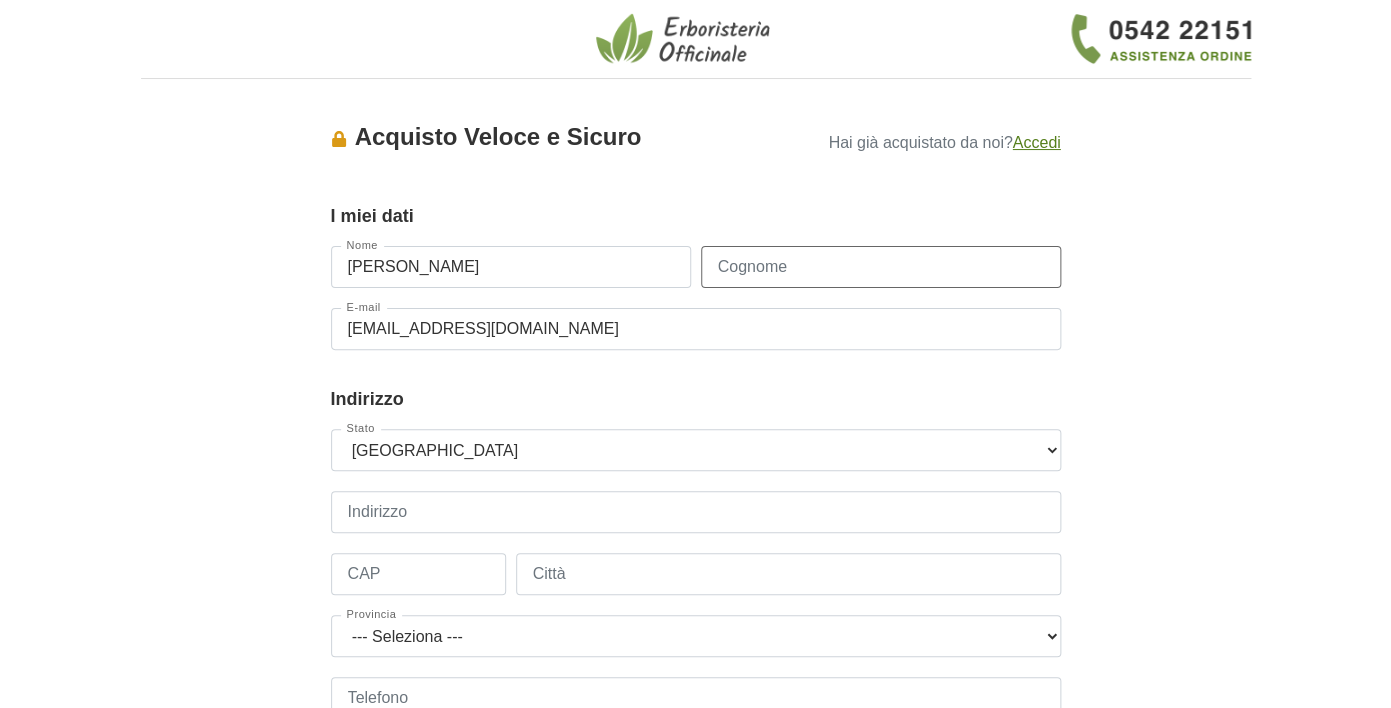 click on "Cognome" at bounding box center (881, 267) 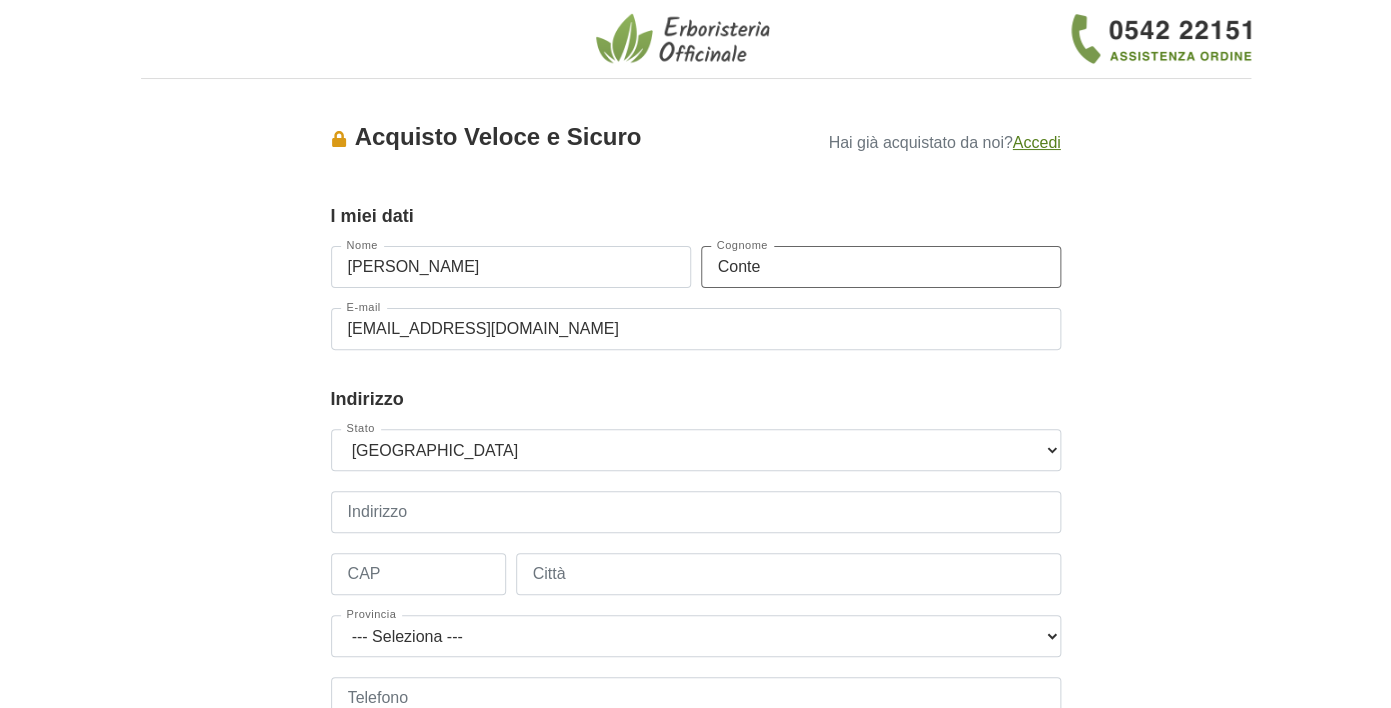 type on "Conte" 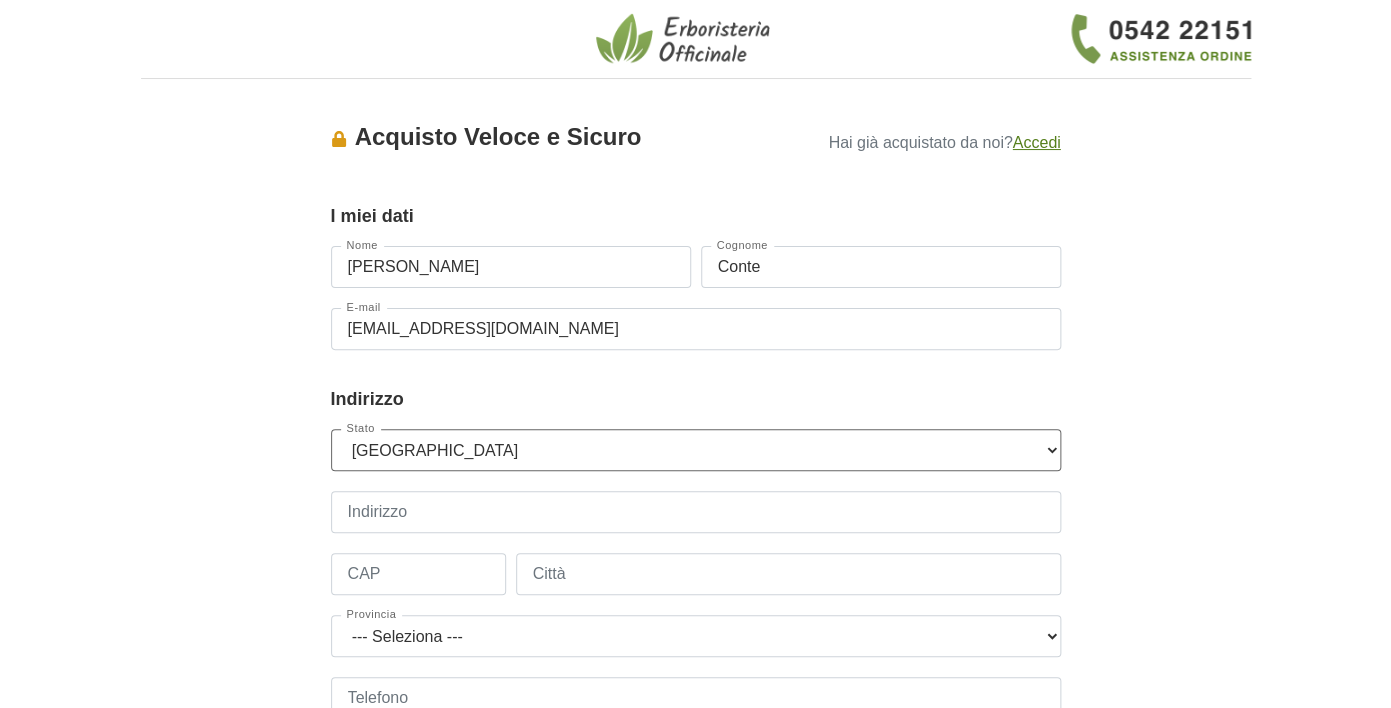 click on "--- Seleziona ---
Austria
Belgium
Bulgaria
Croatia
Czech Republic
Denmark
Estonia
Finland
France
Germany
Hungary
Ireland
Italia
Latvia
Lithuania
Luxembourg
Netherlands
Poland
Portugal Romania Slovak Republic Slovenia Spain" at bounding box center (696, 450) 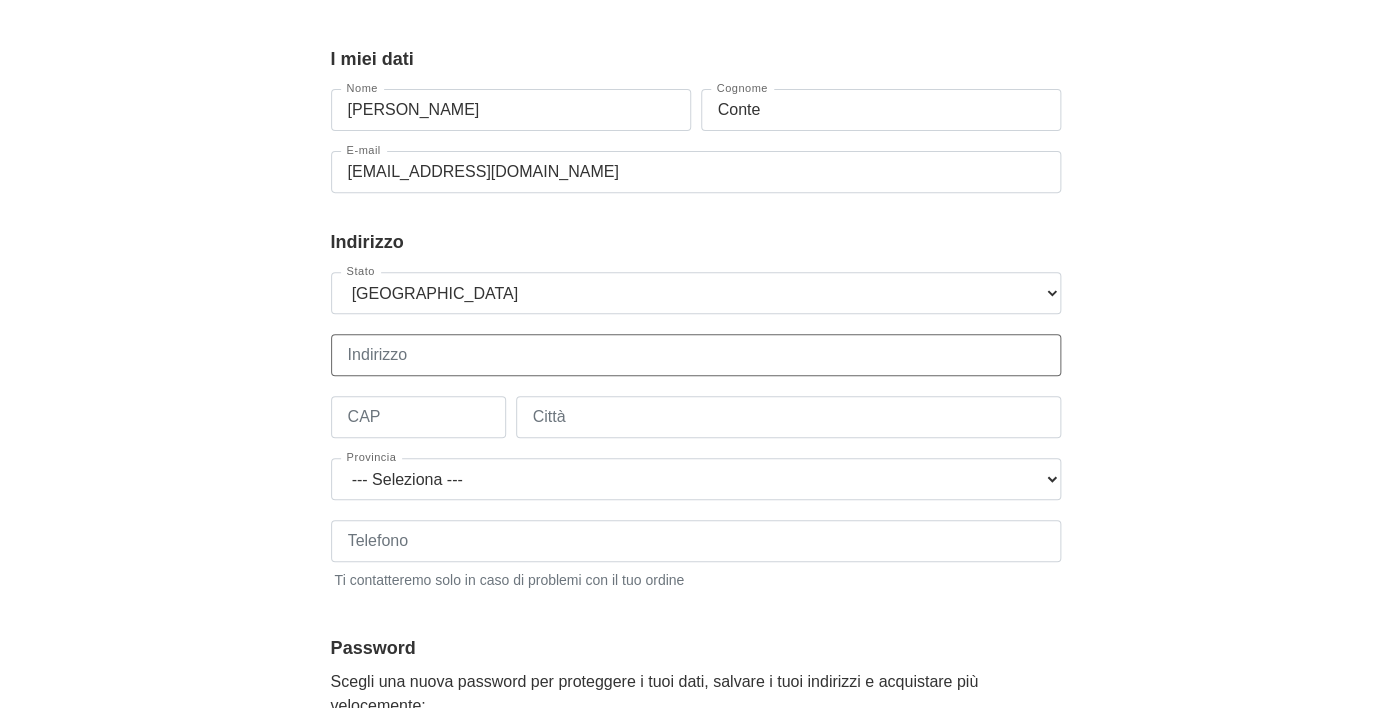click on "Indirizzo" at bounding box center [696, 355] 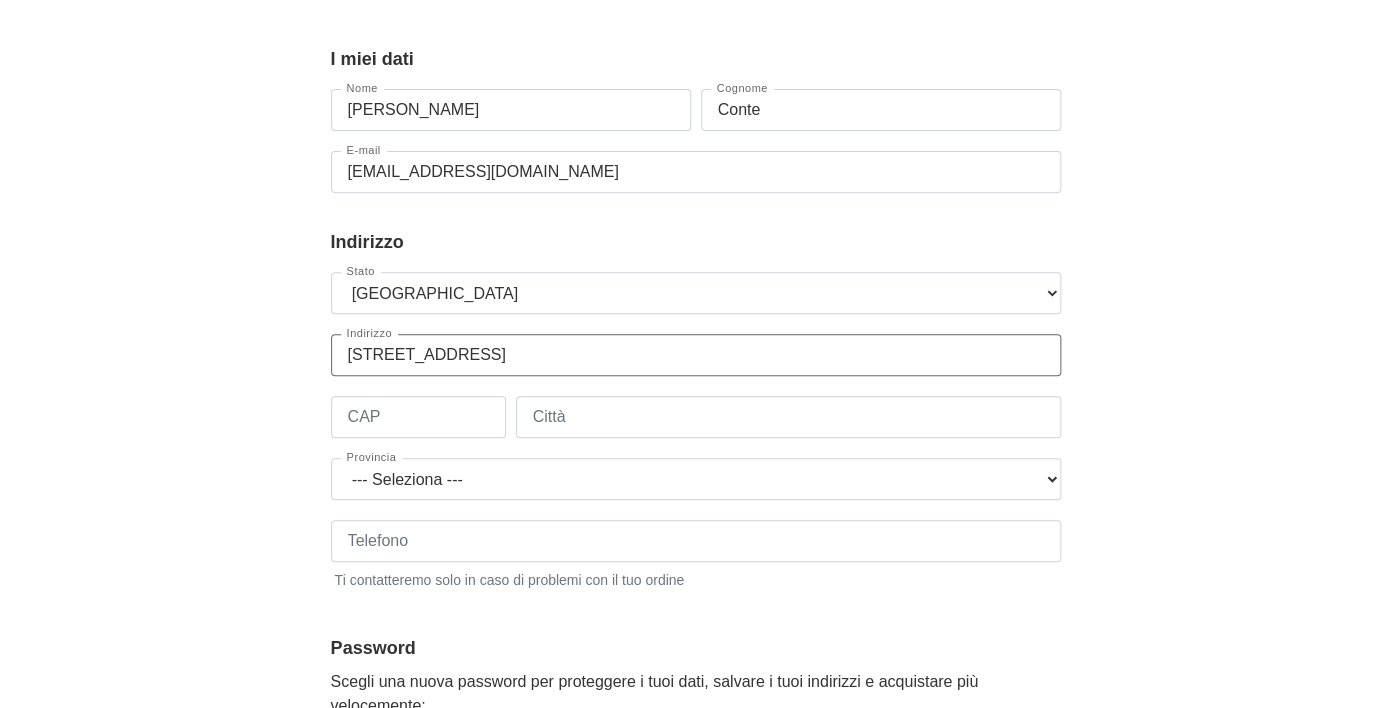 type on "Via Gondulmera 7" 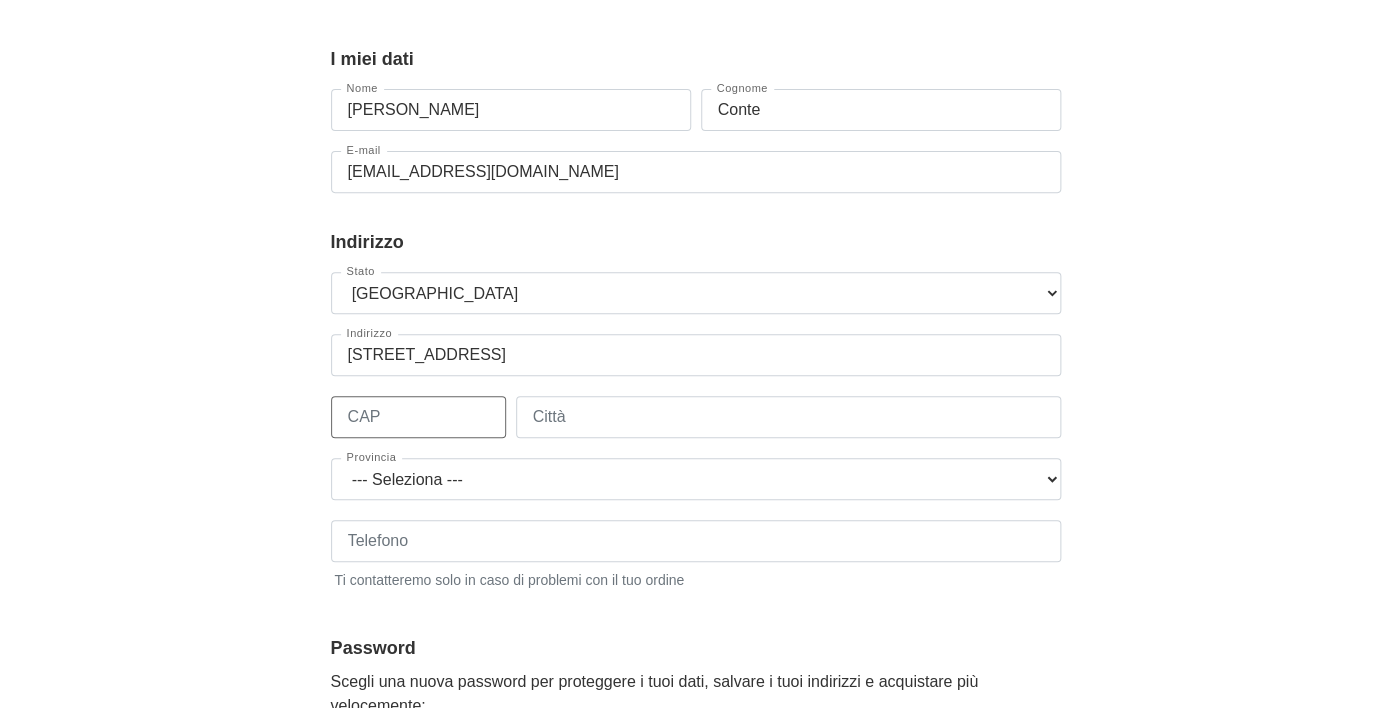 click on "CAP" at bounding box center (418, 417) 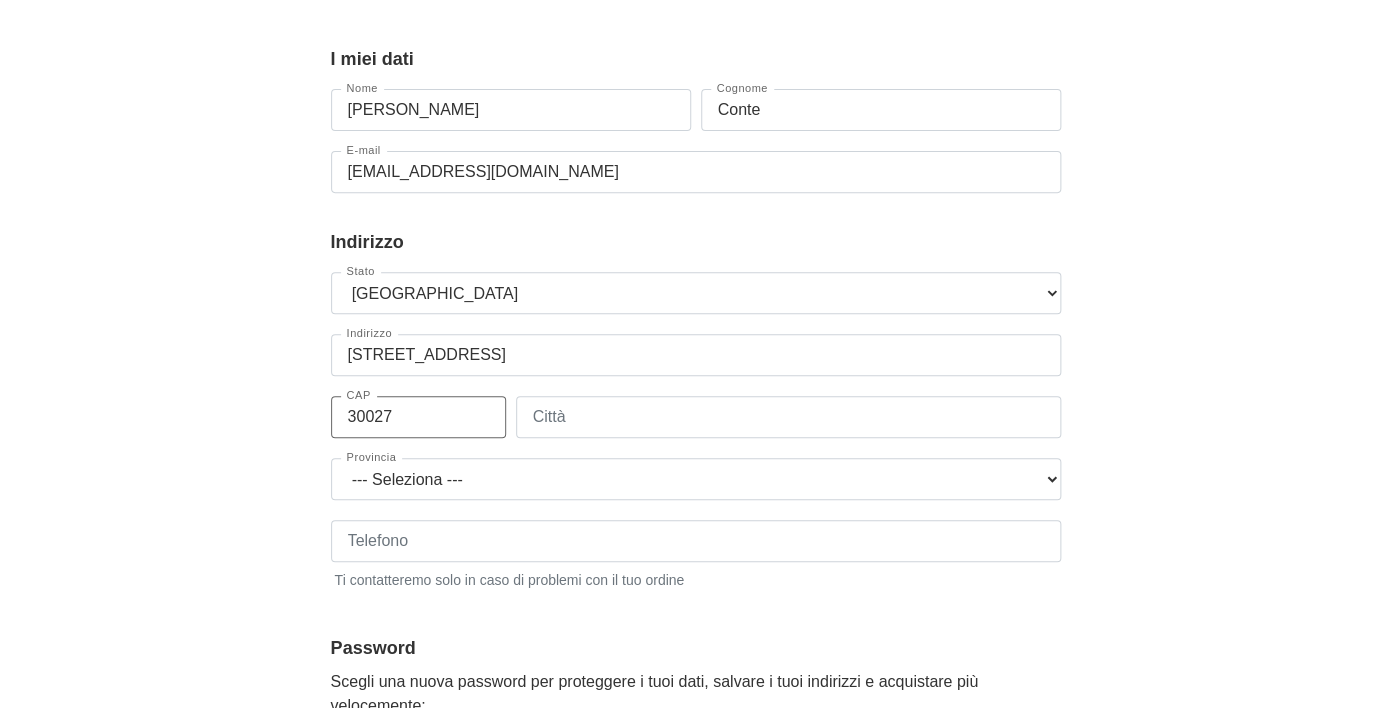 type on "30027" 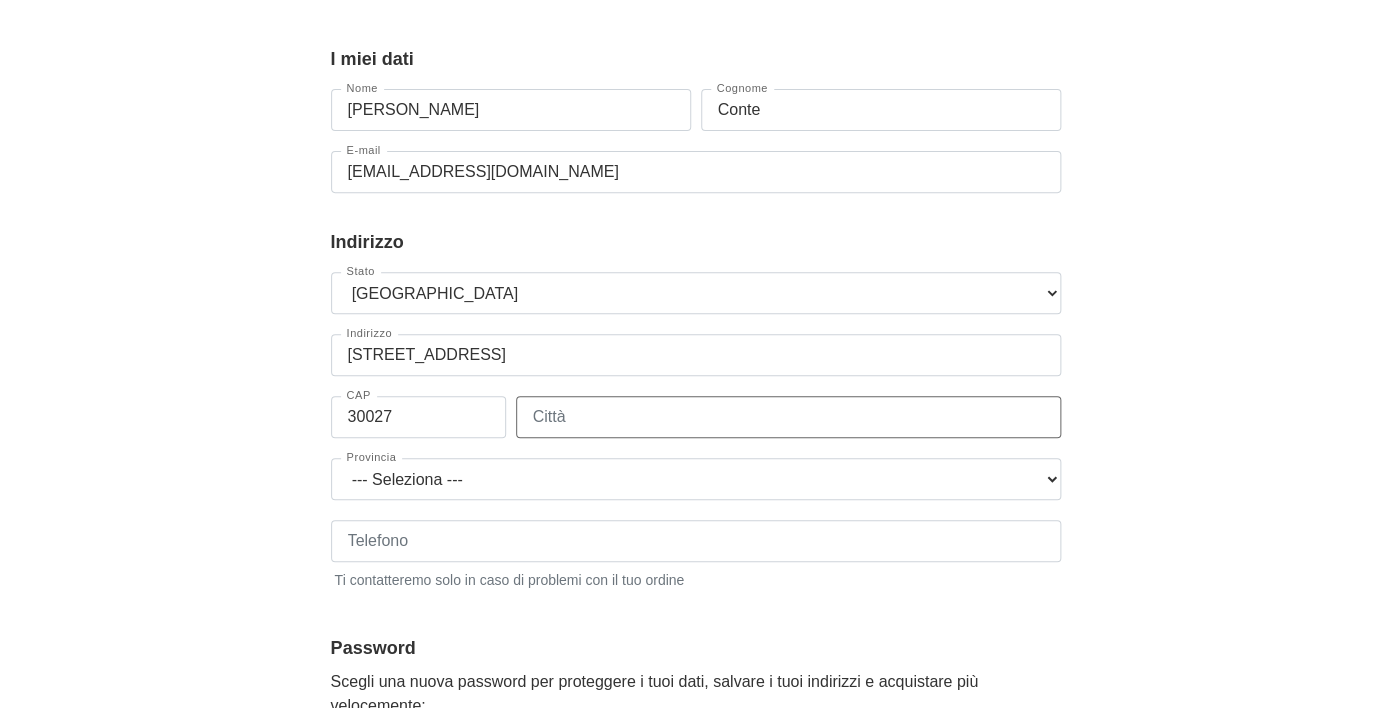 click on "Città" at bounding box center (788, 417) 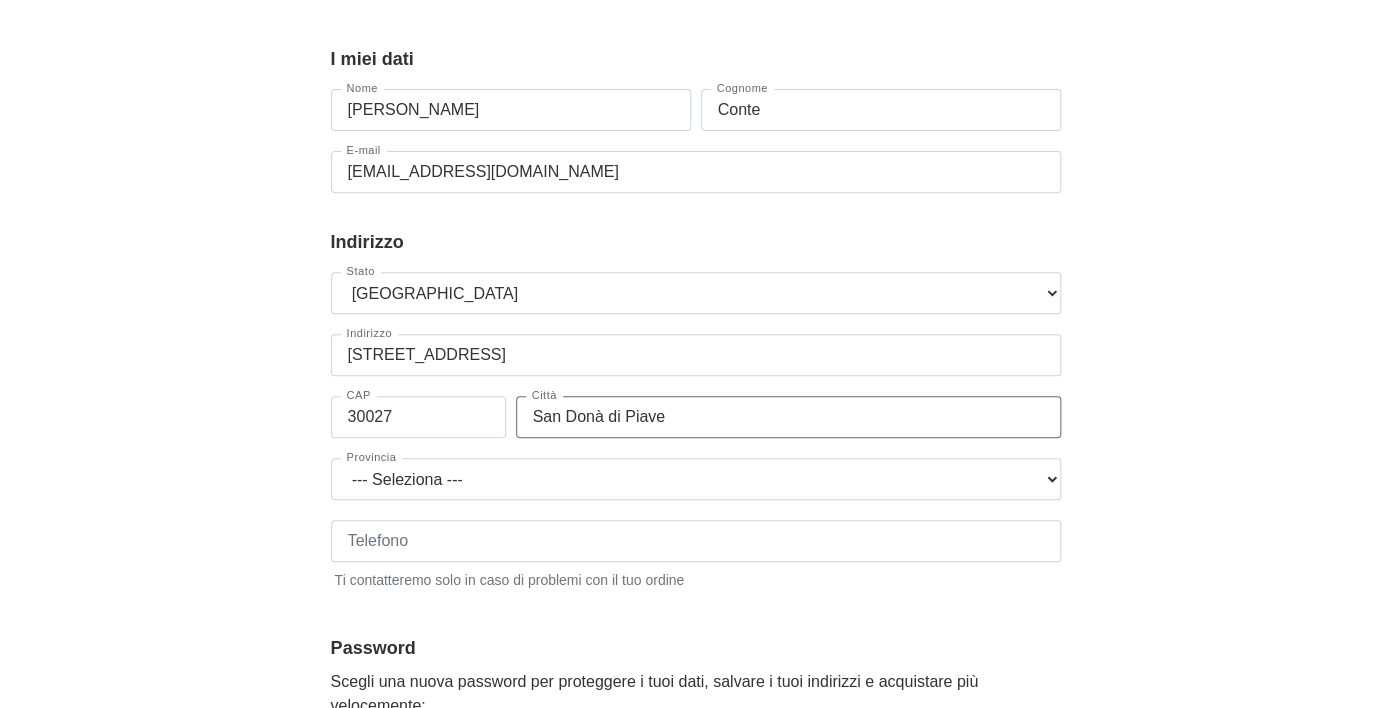 type on "San Donà di Piave" 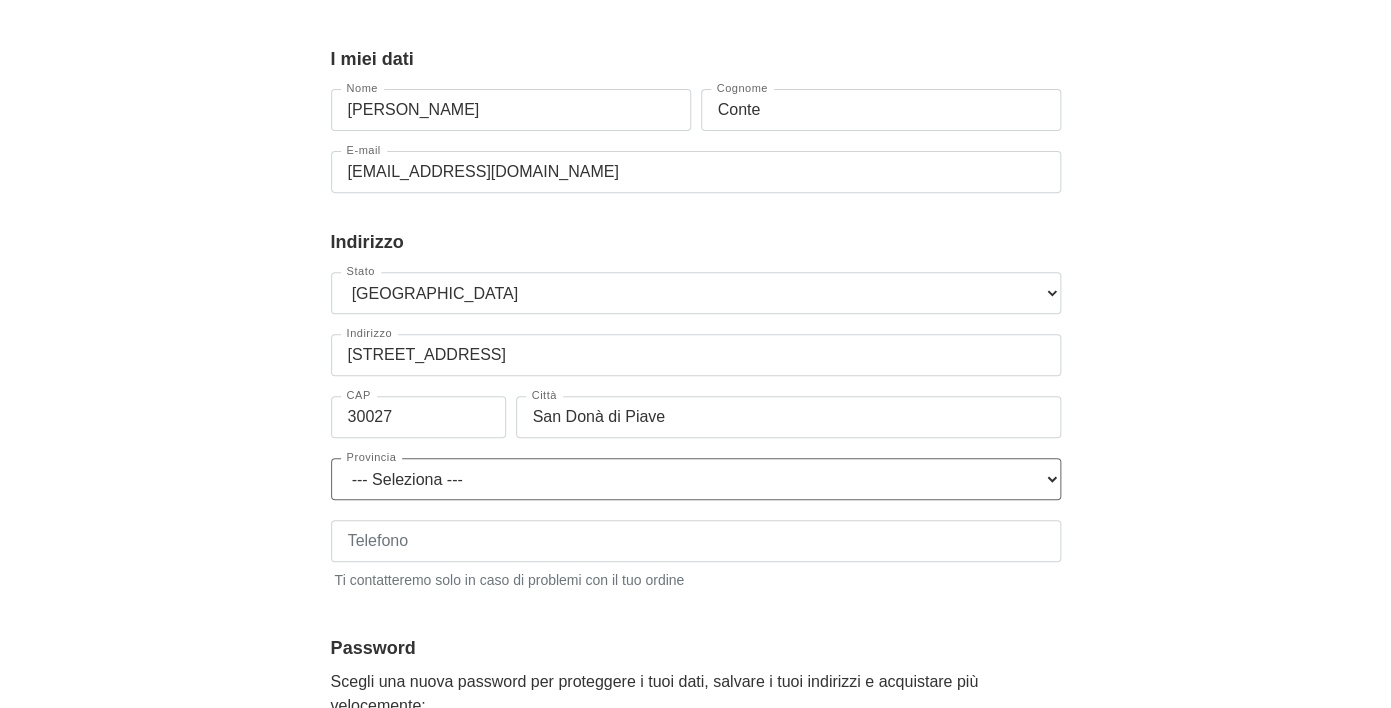 click on "--- Seleziona ---  Agrigento Alessandria Ancona Aosta Arezzo Ascoli Piceno Asti Avellino Bari Barletta-Andria-Trani Belluno Benevento Bergamo Biella Bologna Bolzano Brescia Brindisi Cagliari Caltanissetta Campobasso Caserta Catania Catanzaro Chieti Como Cosenza Cremona Crotone Cuneo Enna Fermo Ferrara Firenze Foggia Forli-Cesena Frosinone Genova Gorizia Grosseto Imperia Isernia L'Aquila La Spezia Latina Lecce Lecco Livorno Lodi Lucca Macerata Mantova Massa-Carrara Matera Messina Milano Modena Monza Brianza Napoli Novara Nuoro Oristano Padova Palermo Parma Pavia Perugia Pesaro e Urbino Pescara Piacenza Pisa Pistoia Pordenone Potenza Prato Ragusa Ravenna Reggio Calabria Reggio Emilia Rieti Rimini Roma Rovigo Salerno Sassari Savona Siena Siracusa Sondrio Taranto Teramo Terni Torino Trapani Trento Treviso Trieste Udine Varese Venezia Verbano-Cusio-Ossola Vercelli Verona Vibo Valentia Vicenza Viterbo" at bounding box center (696, 479) 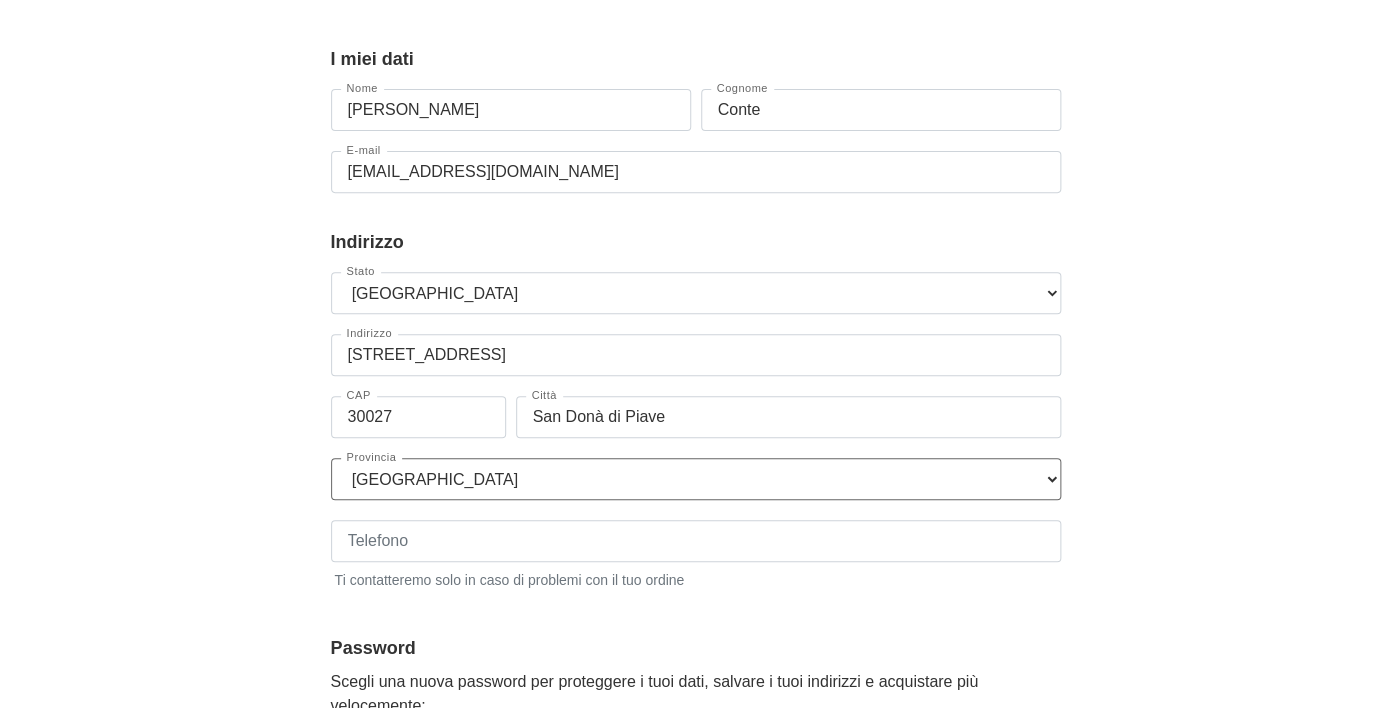 click on "Venezia" at bounding box center (0, 0) 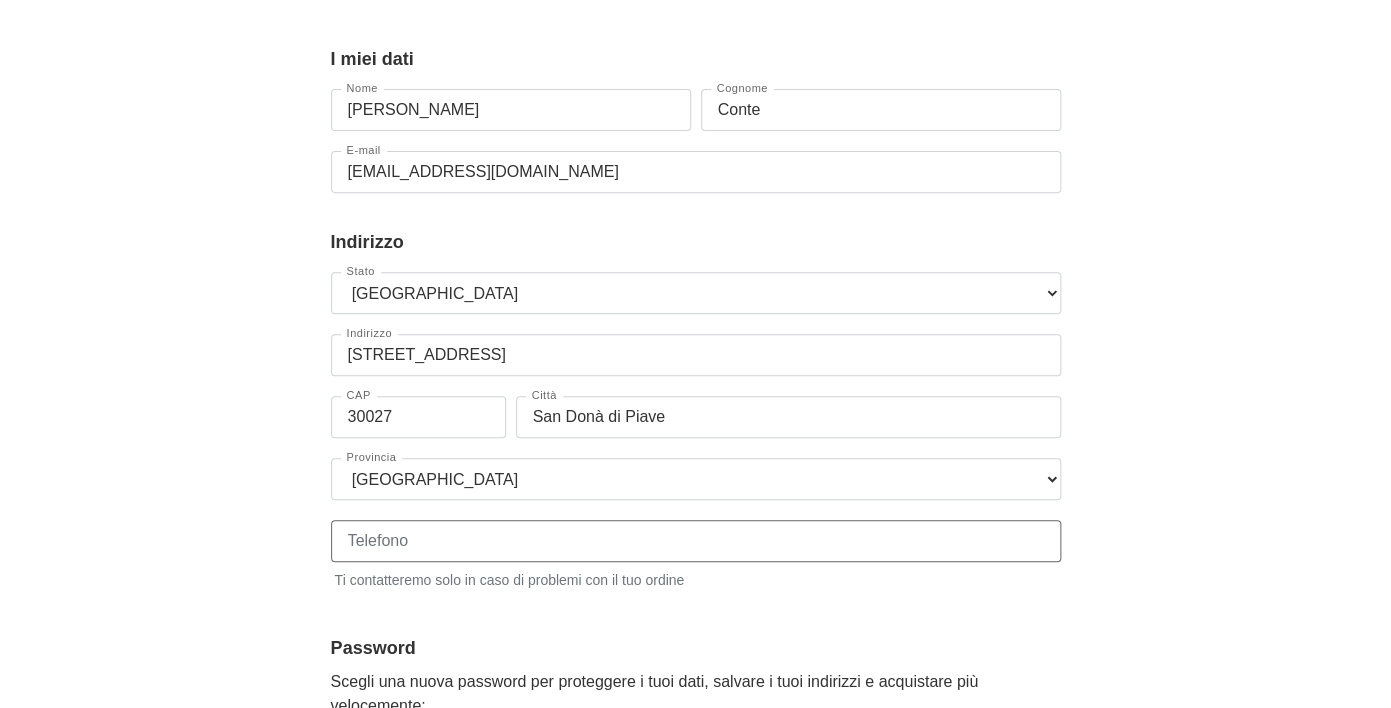 click on "Telefono" at bounding box center [696, 541] 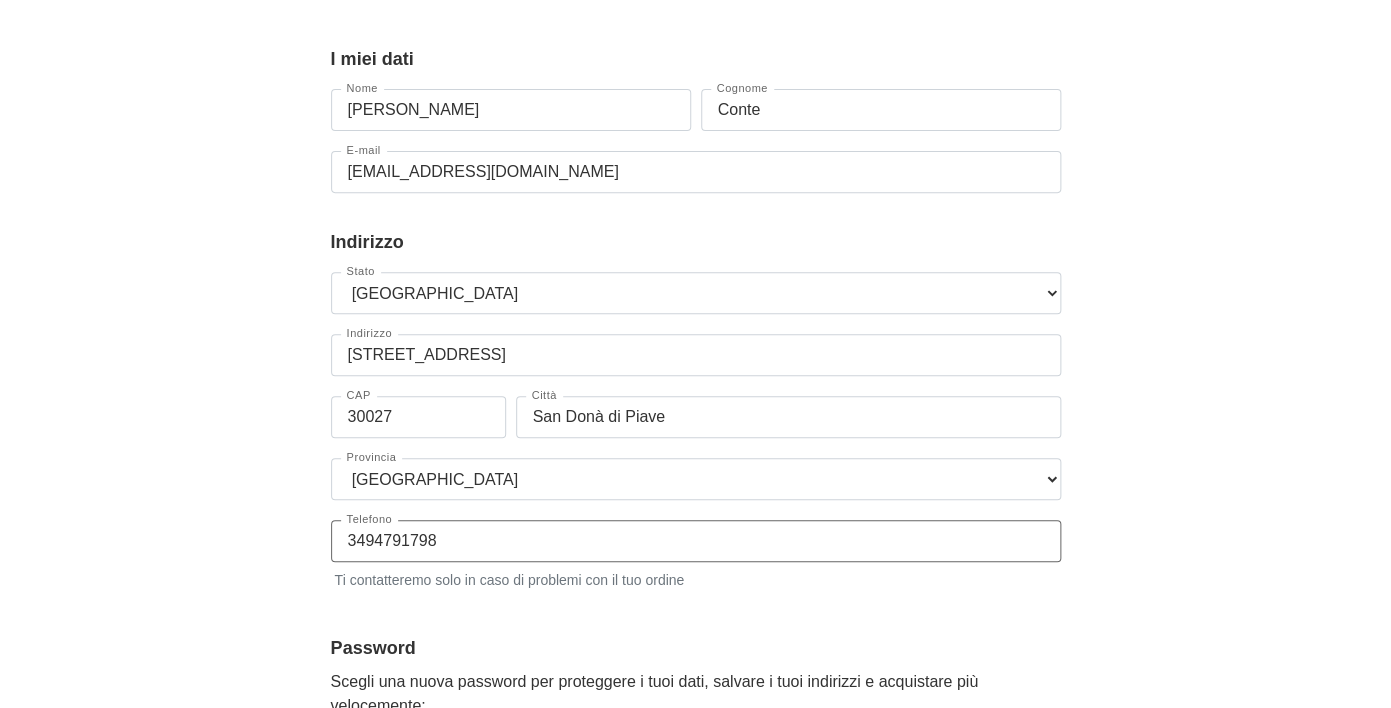 type on "3494791798" 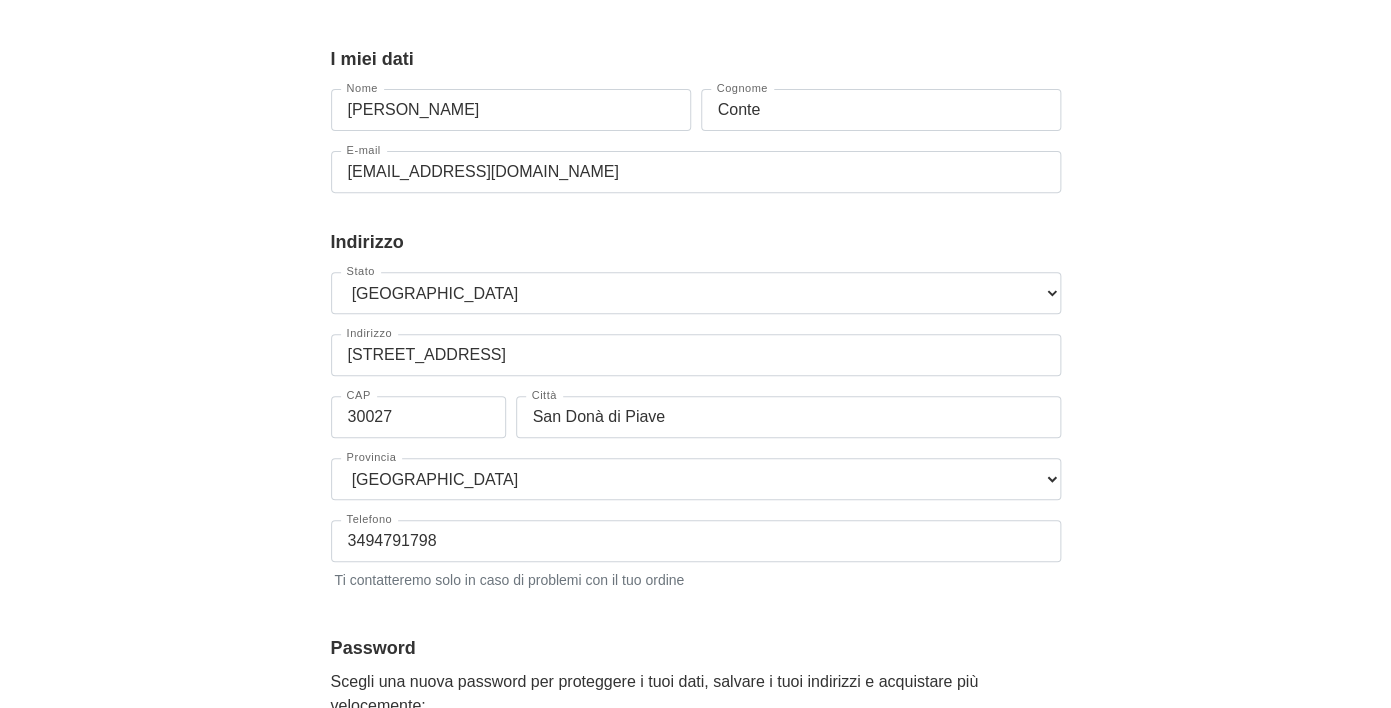 click on "Accesso
×
Accedi per completare il tuo acquisto più velocemente.
E-mail
info@avvmartazovatto.it
Password
Non ricordo la mia password
Accesso
Acquisto Veloce e Sicuro
Hai già acquistato da noi?  Accedi
I miei dati
Gruppo Clienti
Default
Nome
Emanuele
Cognome
Conte
E-mail
info@avvmartazovatto.it
Indirizzo
Stato Austria" at bounding box center (696, 463) 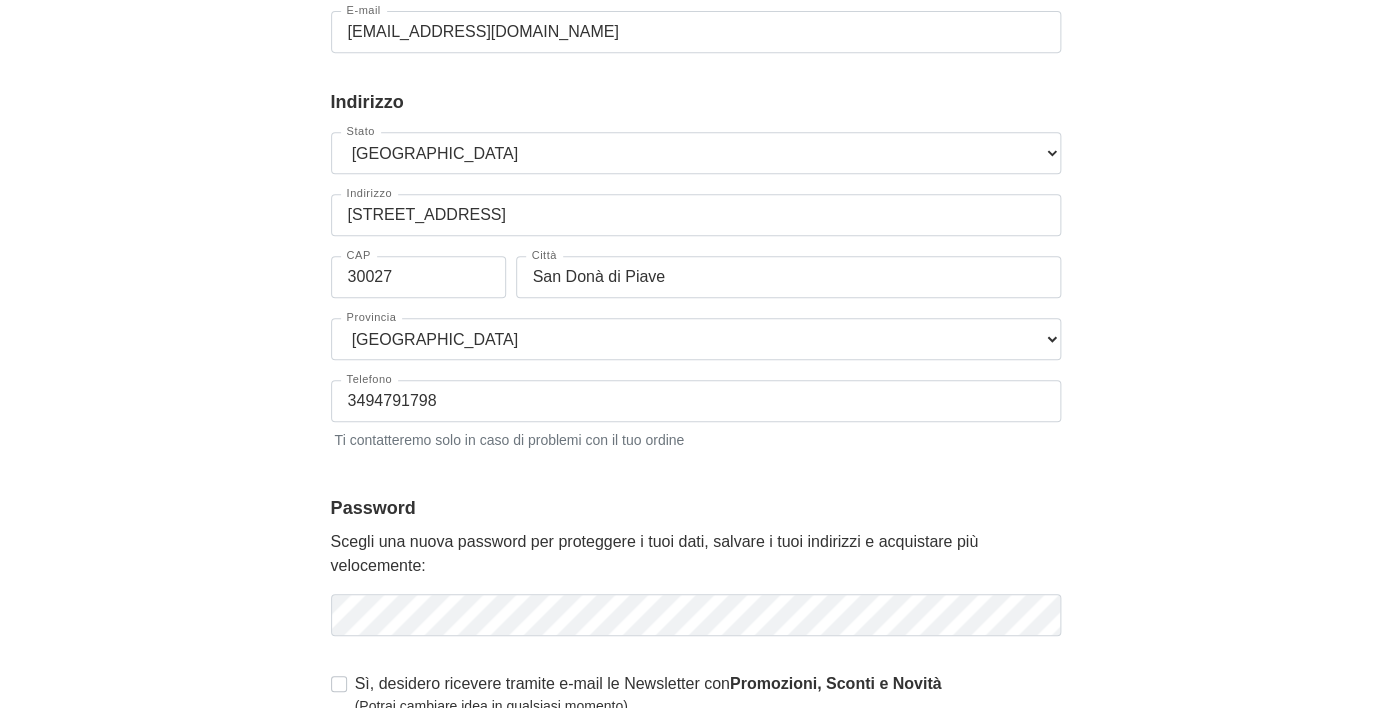 scroll, scrollTop: 381, scrollLeft: 0, axis: vertical 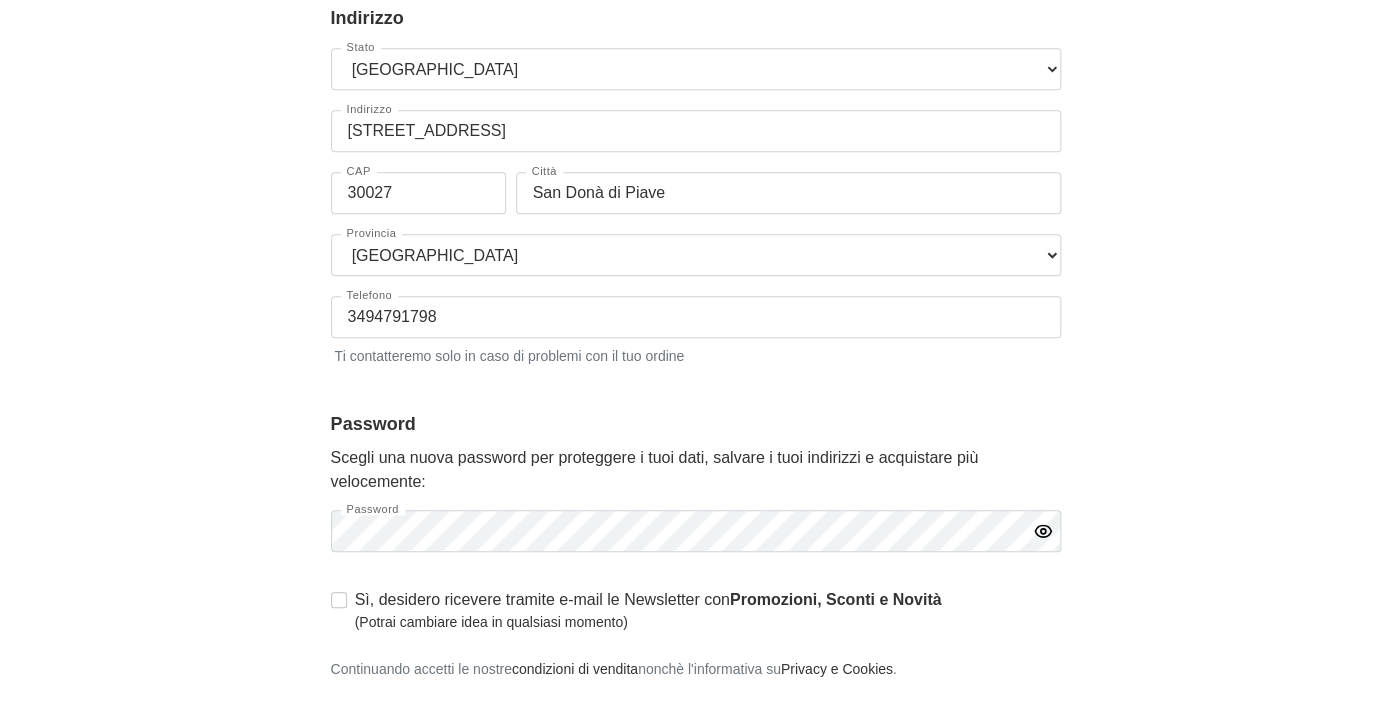 click on "Accesso
×
Accedi per completare il tuo acquisto più velocemente.
E-mail
info@avvmartazovatto.it
Password
Non ricordo la mia password
Accesso
Acquisto Veloce e Sicuro
Hai già acquistato da noi?  Accedi
I miei dati
Gruppo Clienti
Default
Nome
Emanuele
Cognome
Conte
E-mail
info@avvmartazovatto.it
Indirizzo
Stato Austria" at bounding box center [696, 239] 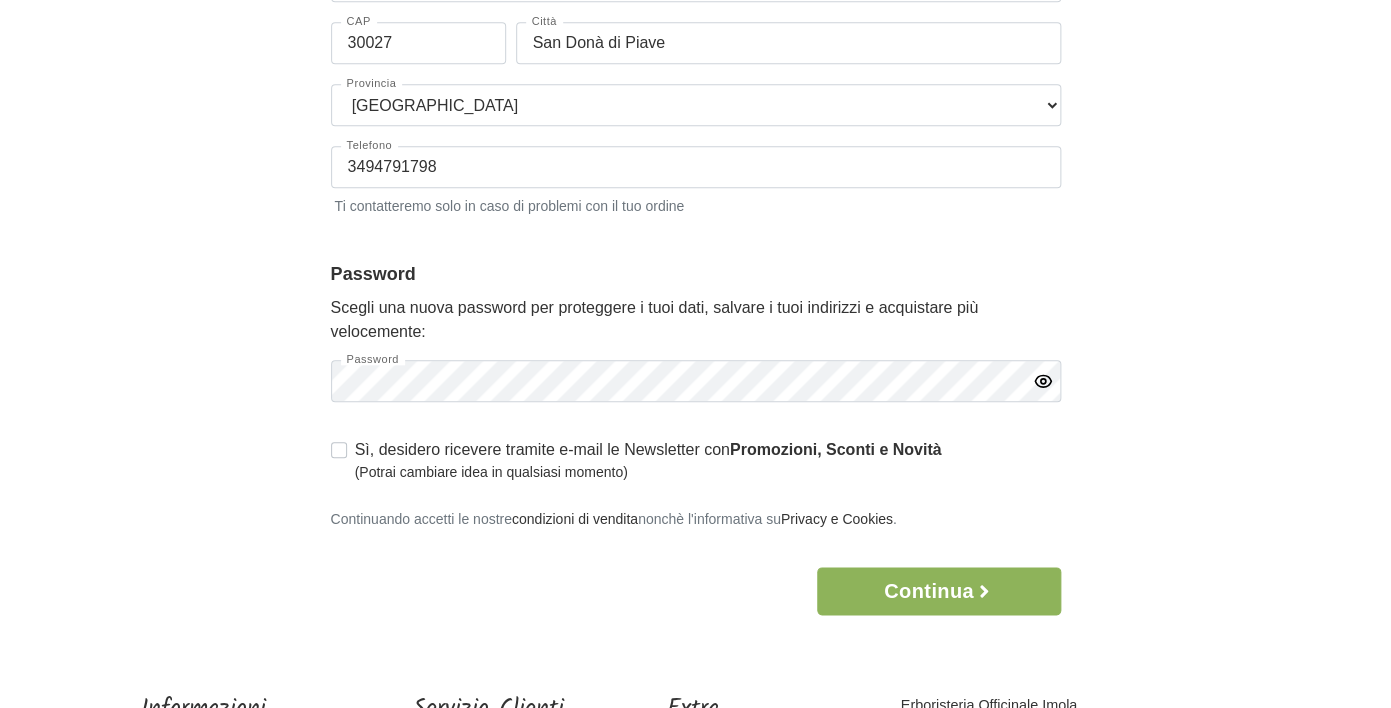 scroll, scrollTop: 620, scrollLeft: 0, axis: vertical 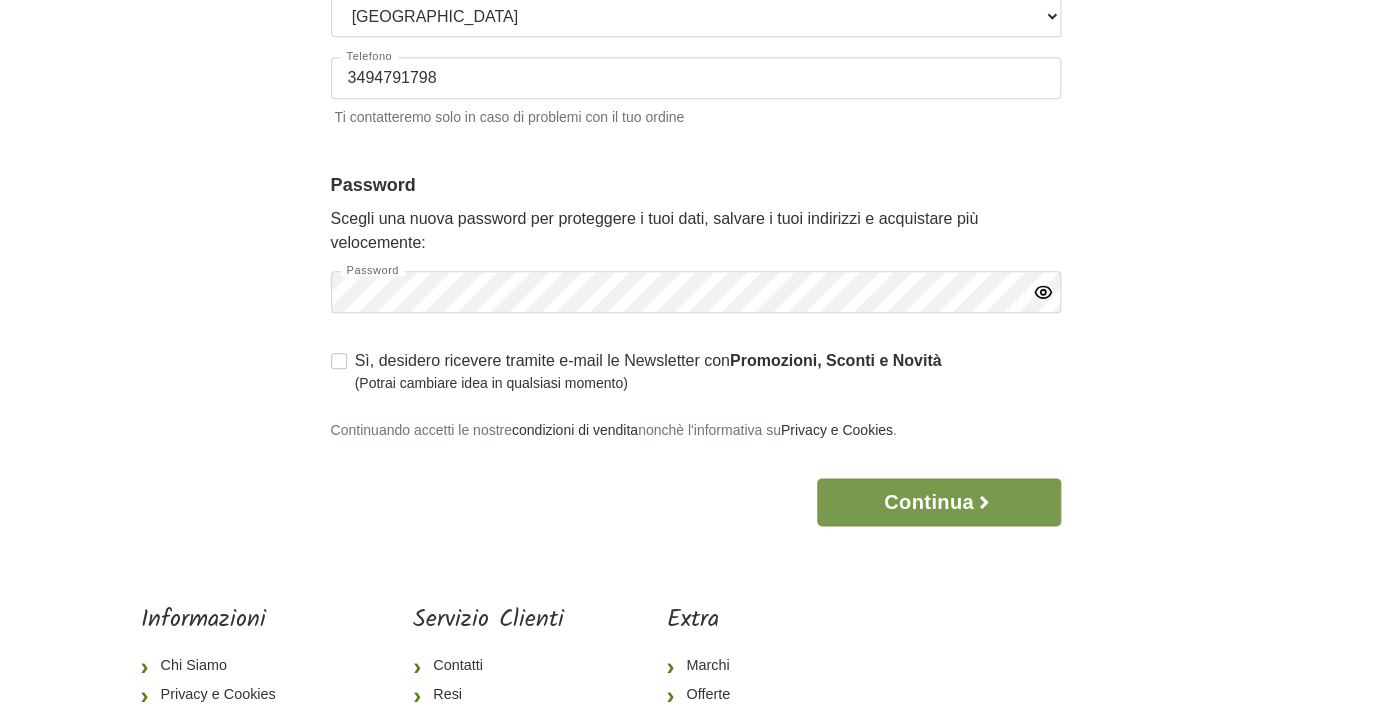 click on "Continua" at bounding box center [938, 502] 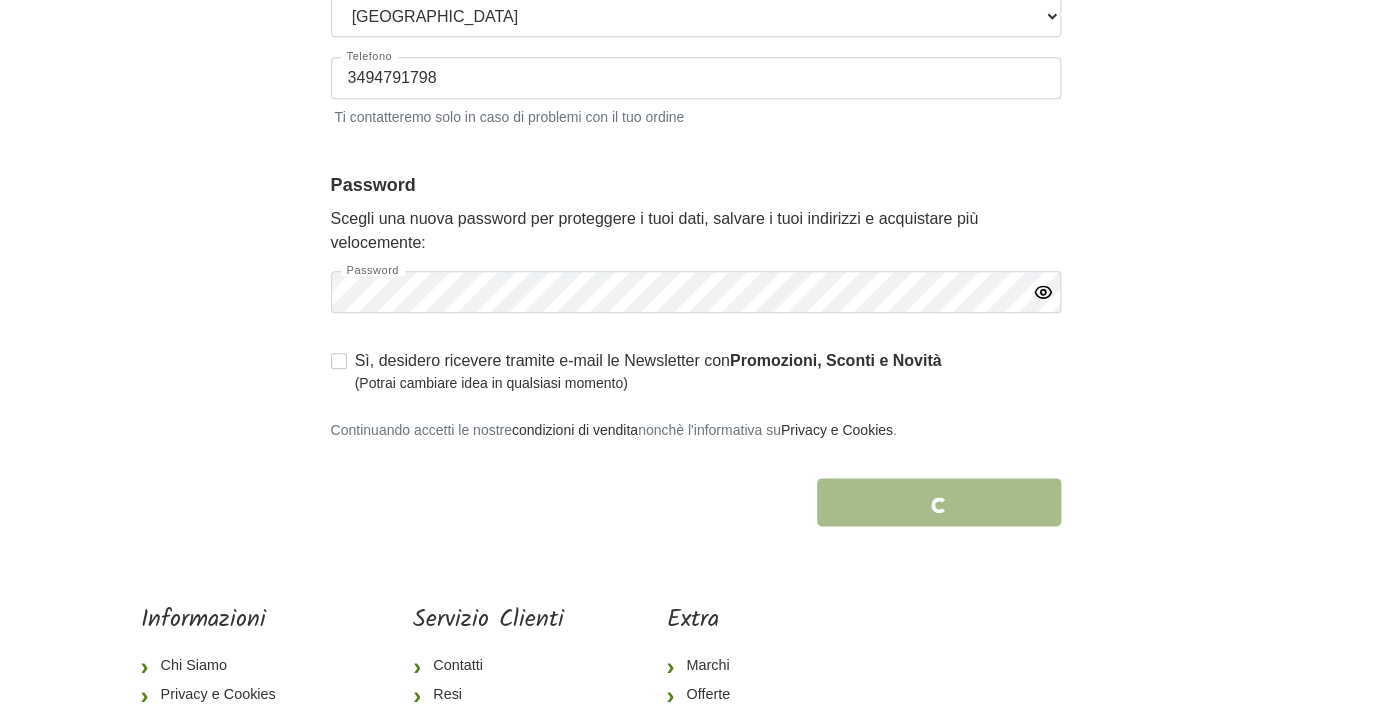 scroll, scrollTop: 0, scrollLeft: 0, axis: both 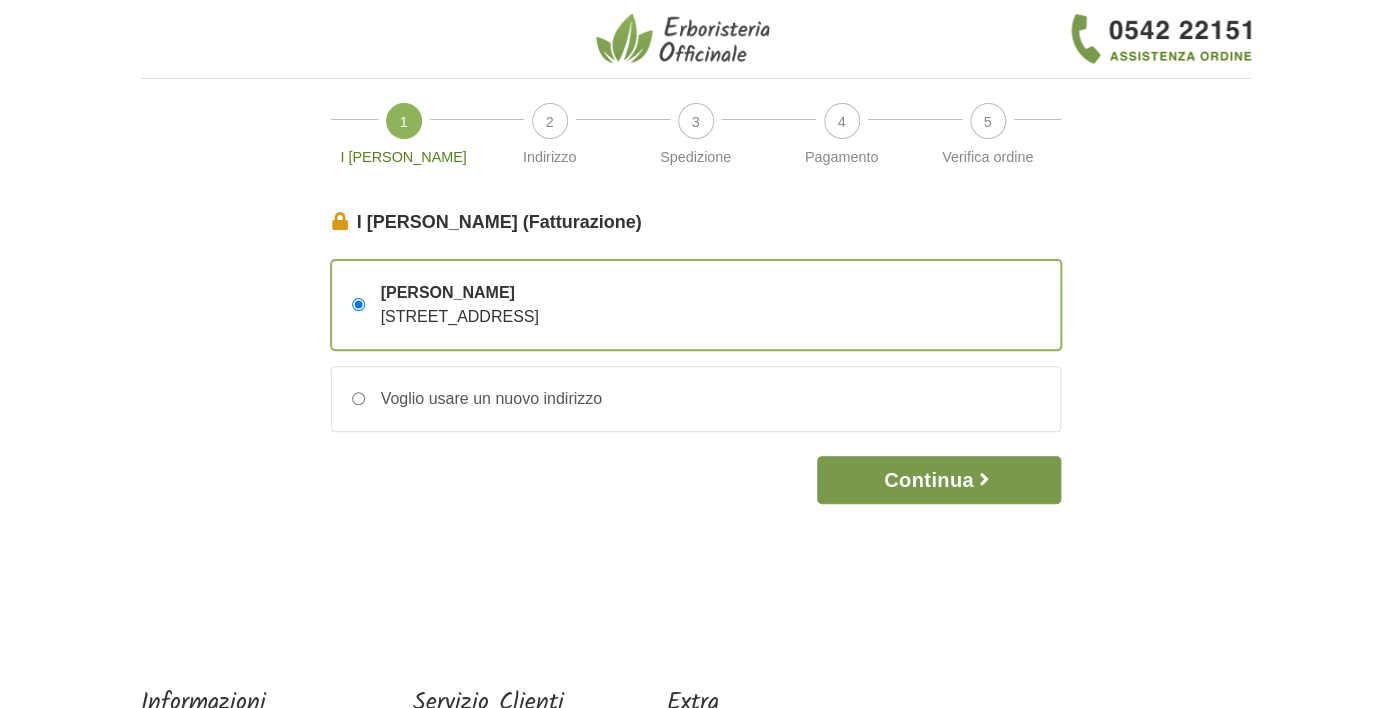 click on "Continua" at bounding box center (938, 480) 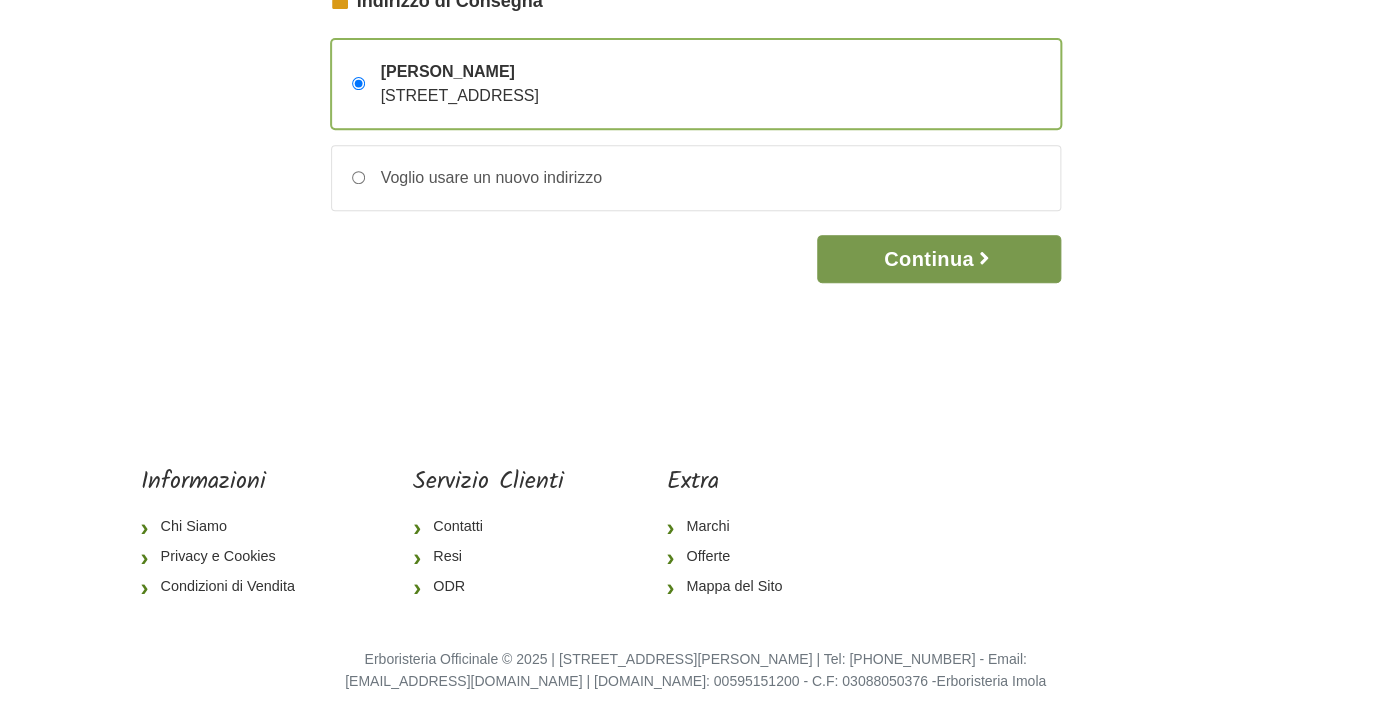scroll, scrollTop: 238, scrollLeft: 0, axis: vertical 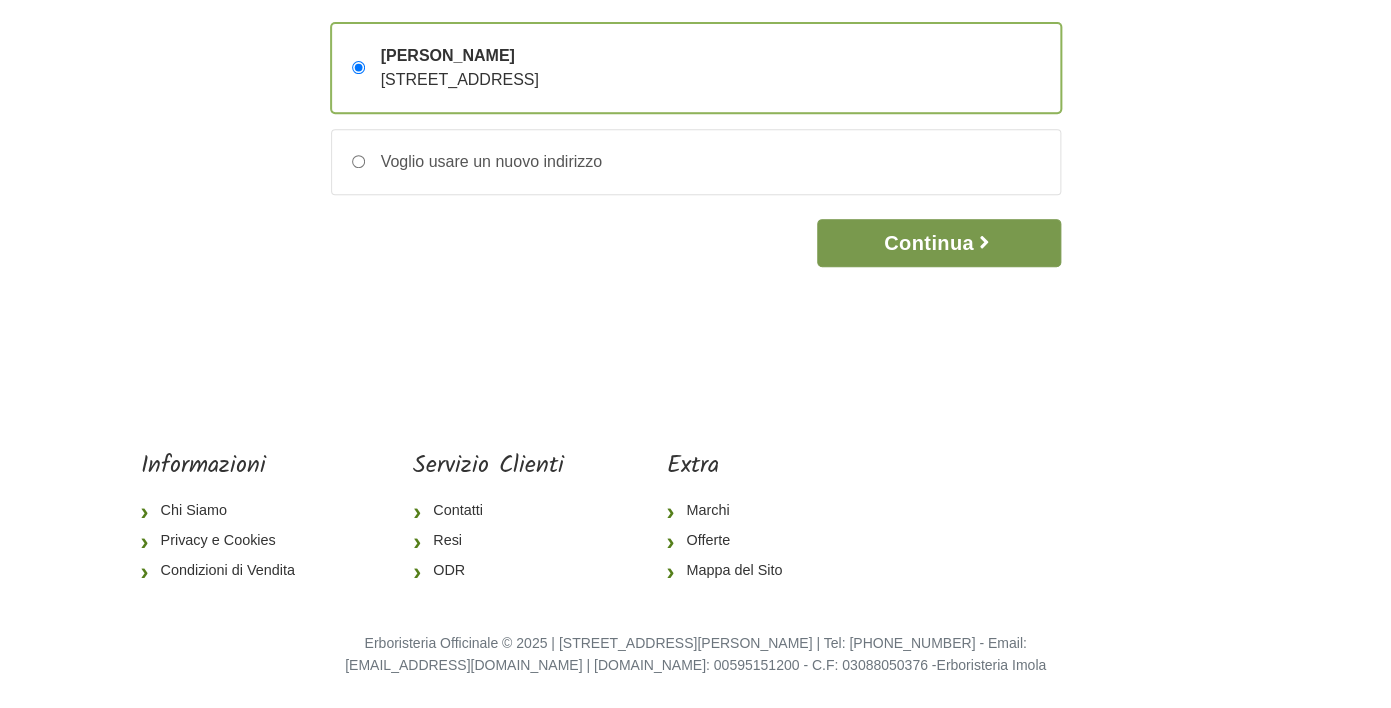 click on "Continua" at bounding box center (938, 243) 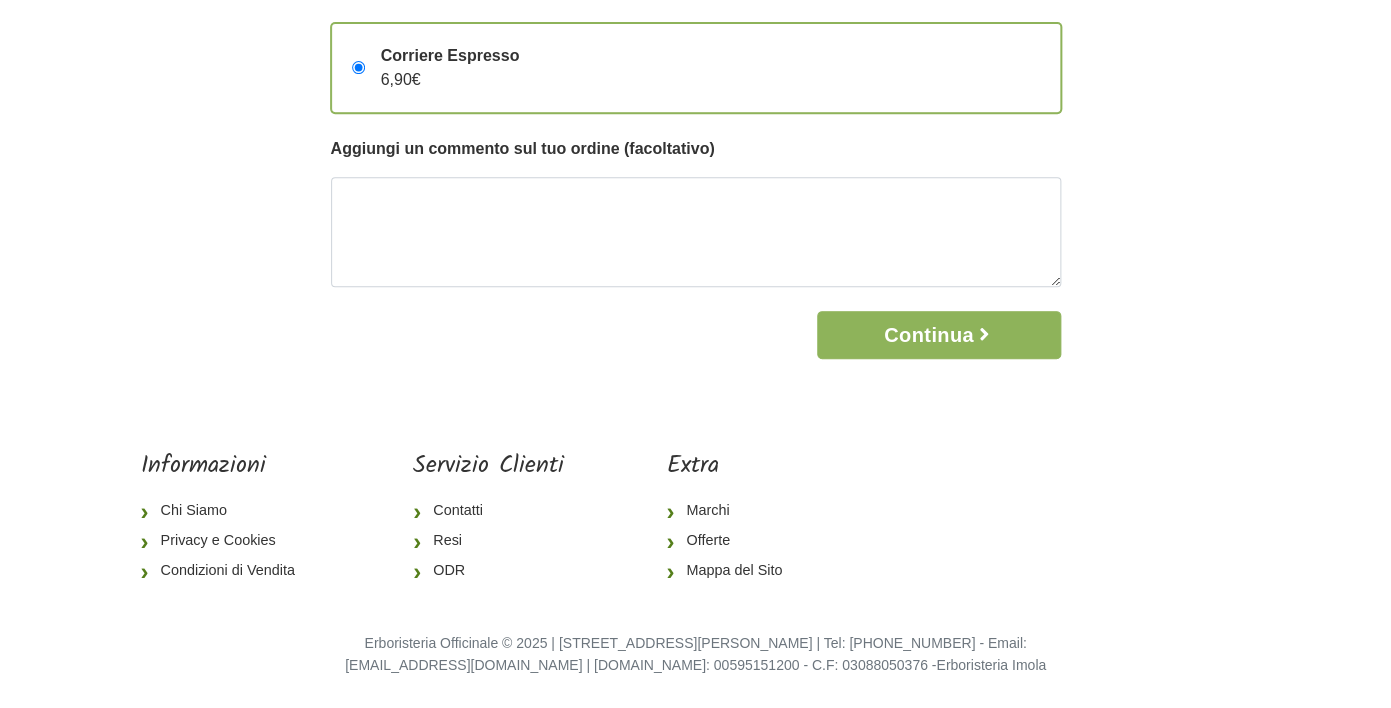 scroll, scrollTop: 0, scrollLeft: 0, axis: both 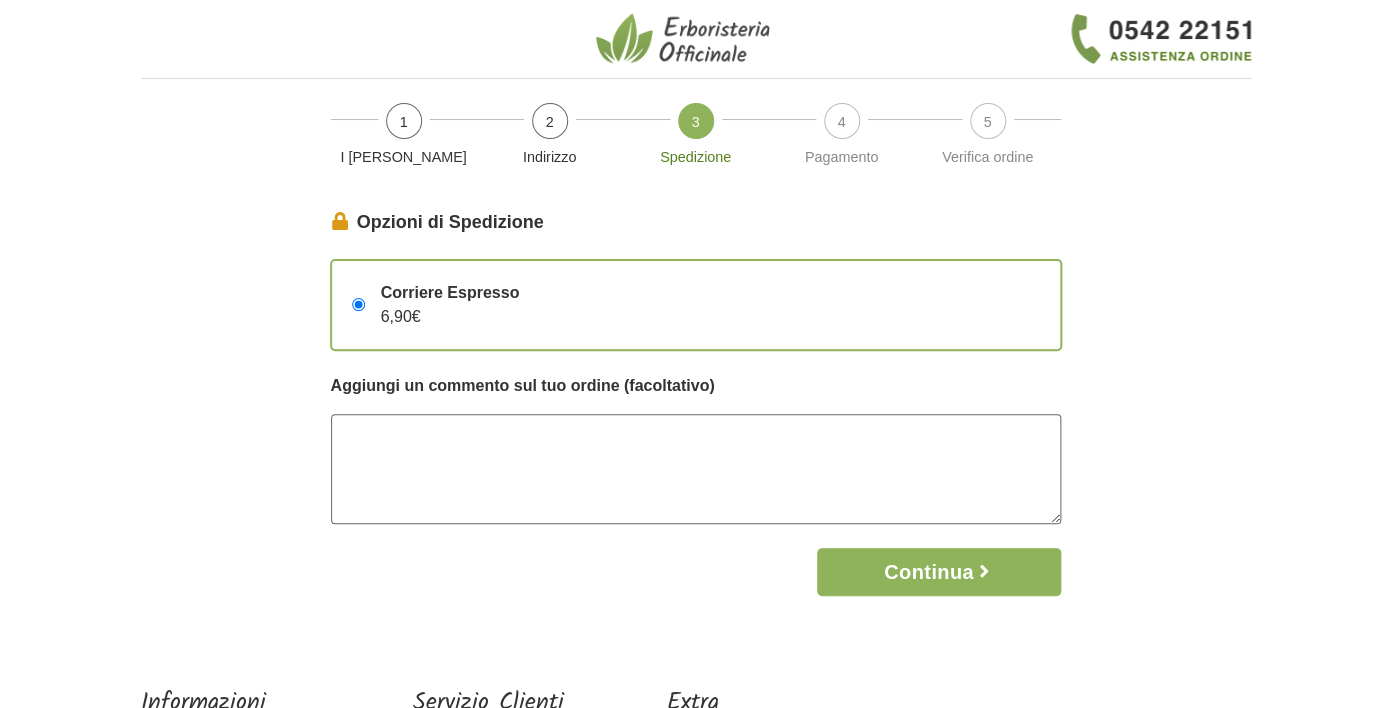 click at bounding box center (696, 469) 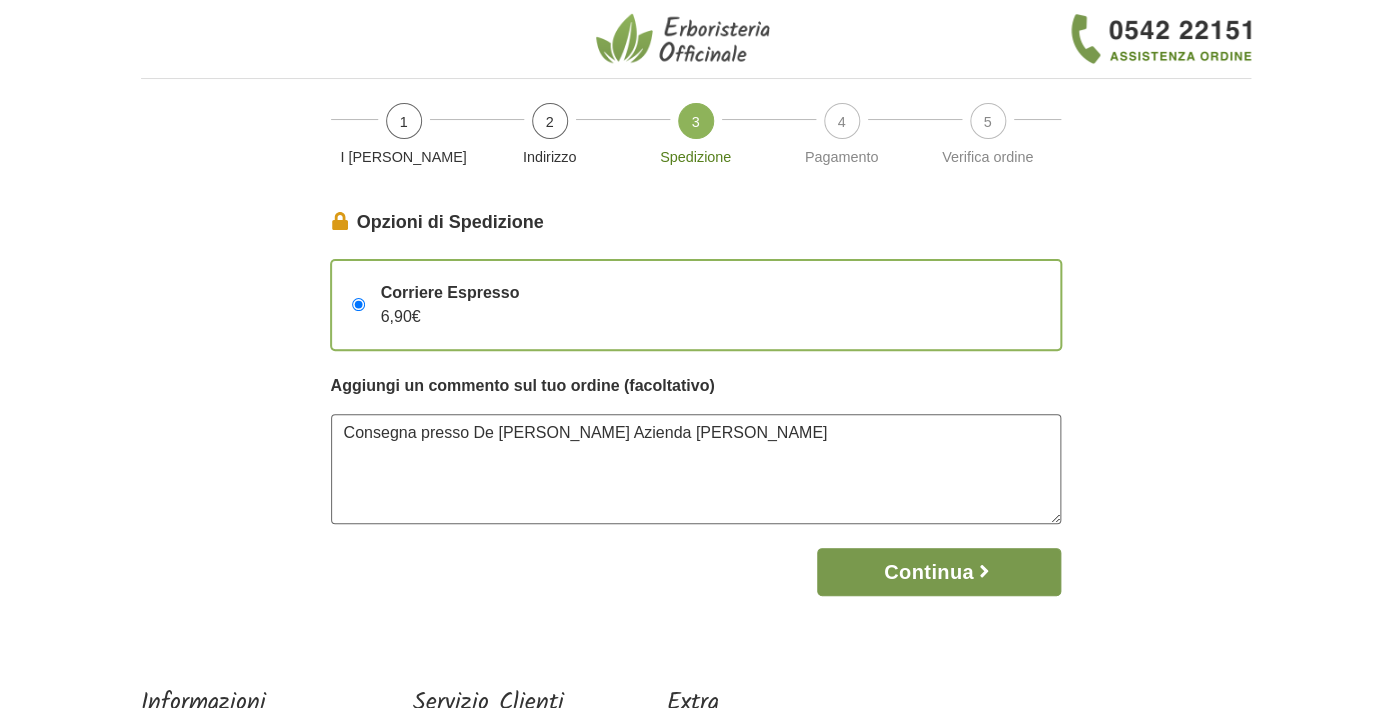 type on "Consegna presso De Pieri Elide Azienda Agricola Conte" 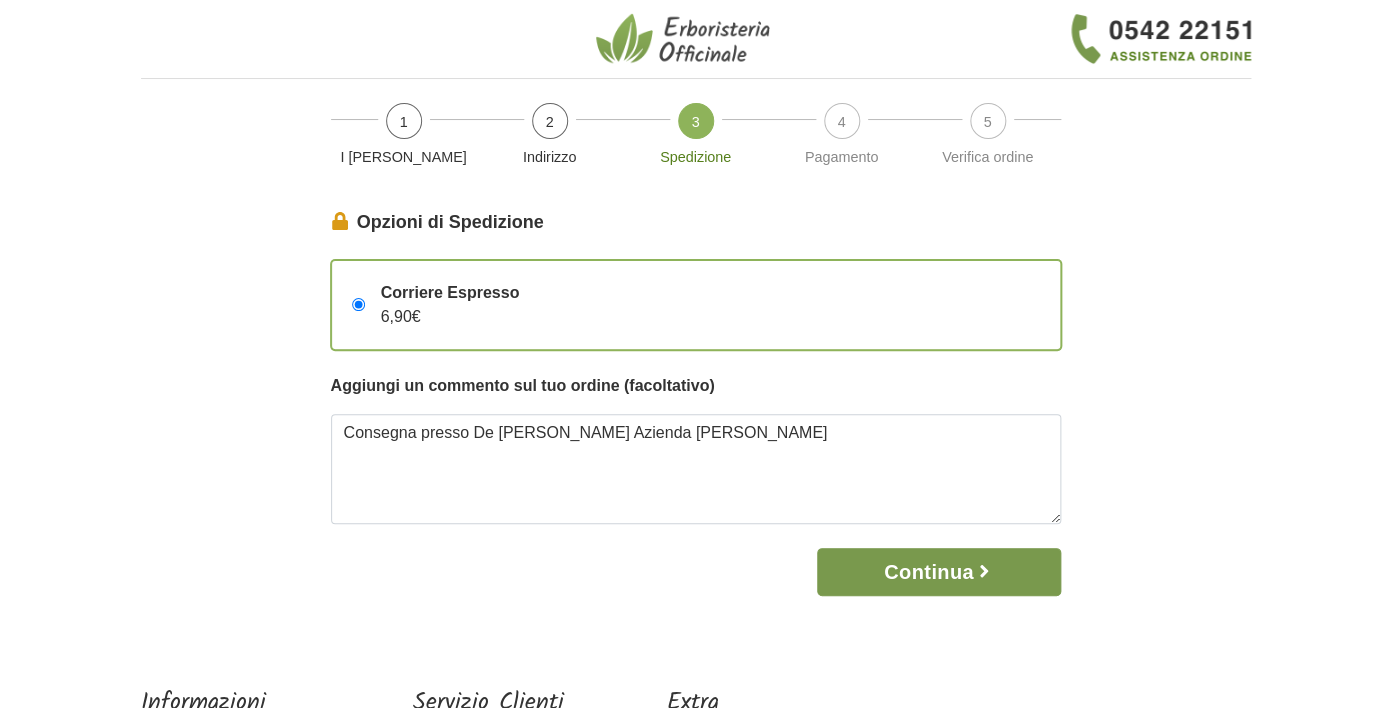 click on "Continua" at bounding box center (938, 572) 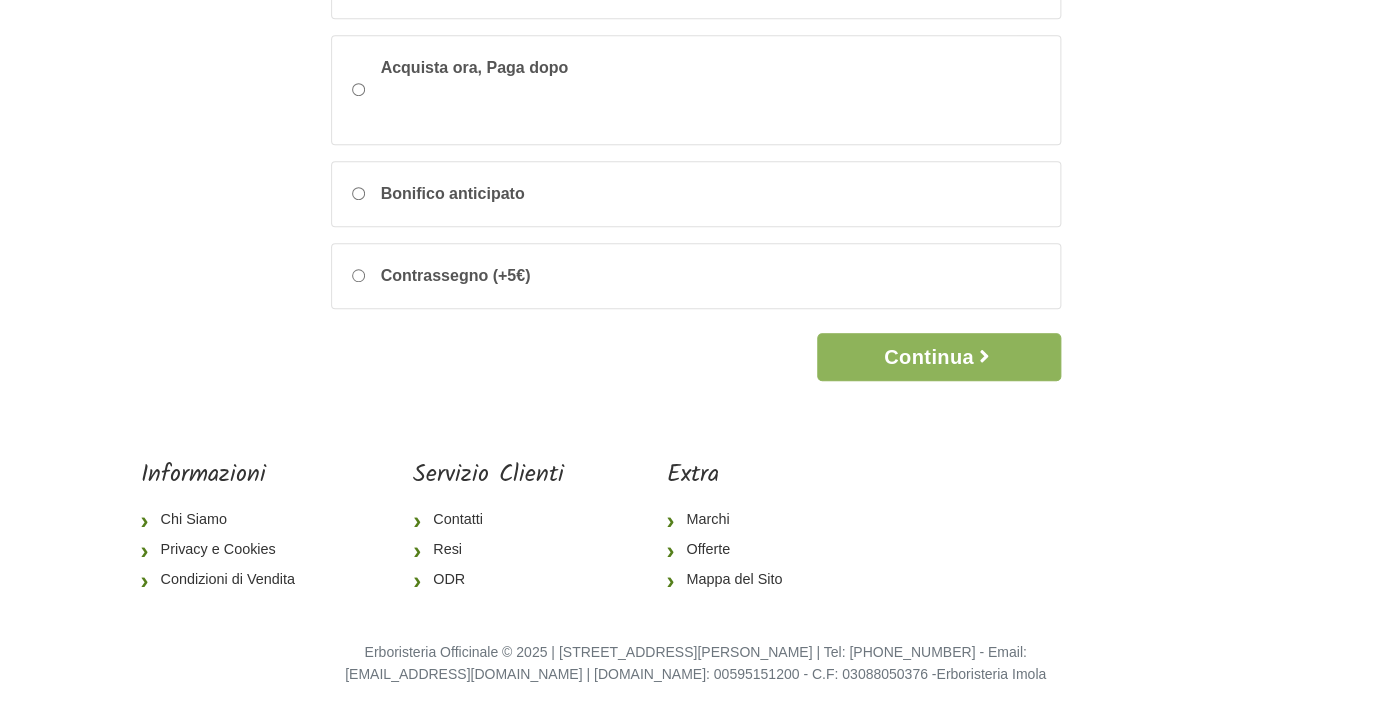 scroll, scrollTop: 398, scrollLeft: 0, axis: vertical 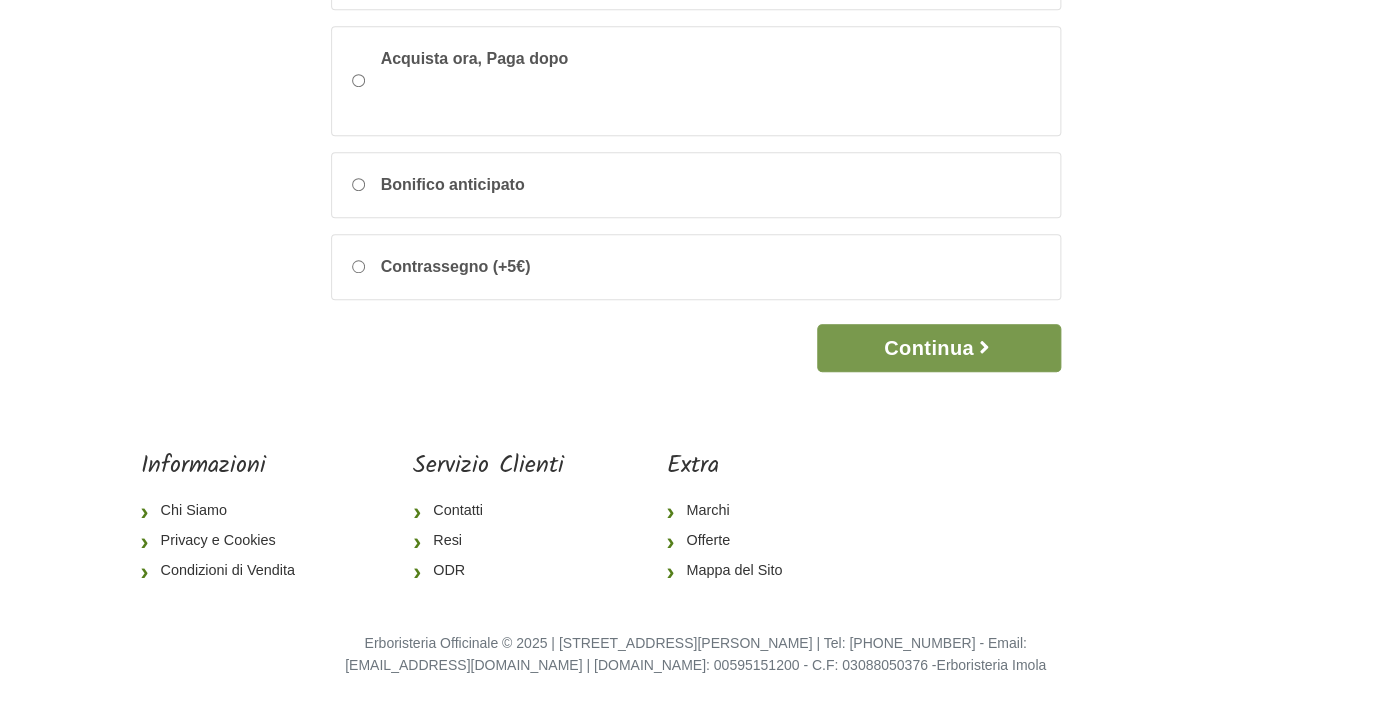 click on "Continua" at bounding box center [938, 348] 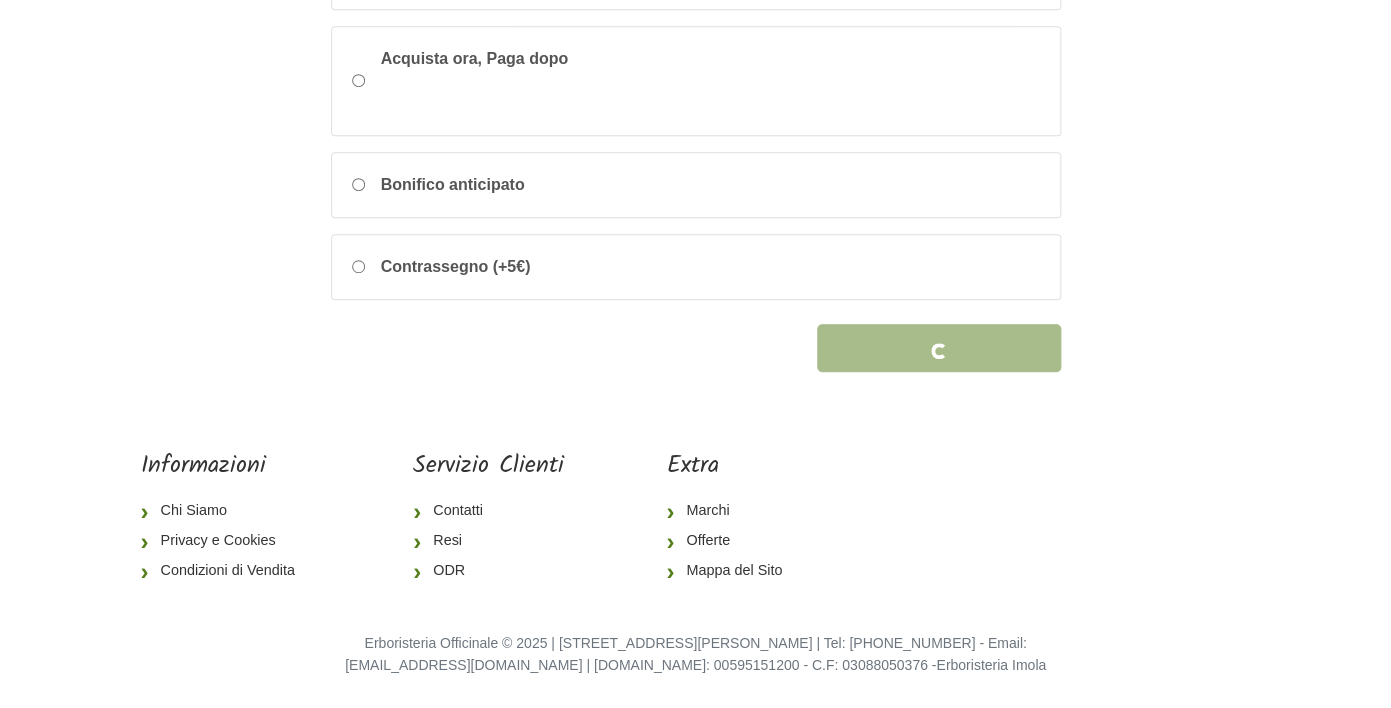 scroll, scrollTop: 0, scrollLeft: 0, axis: both 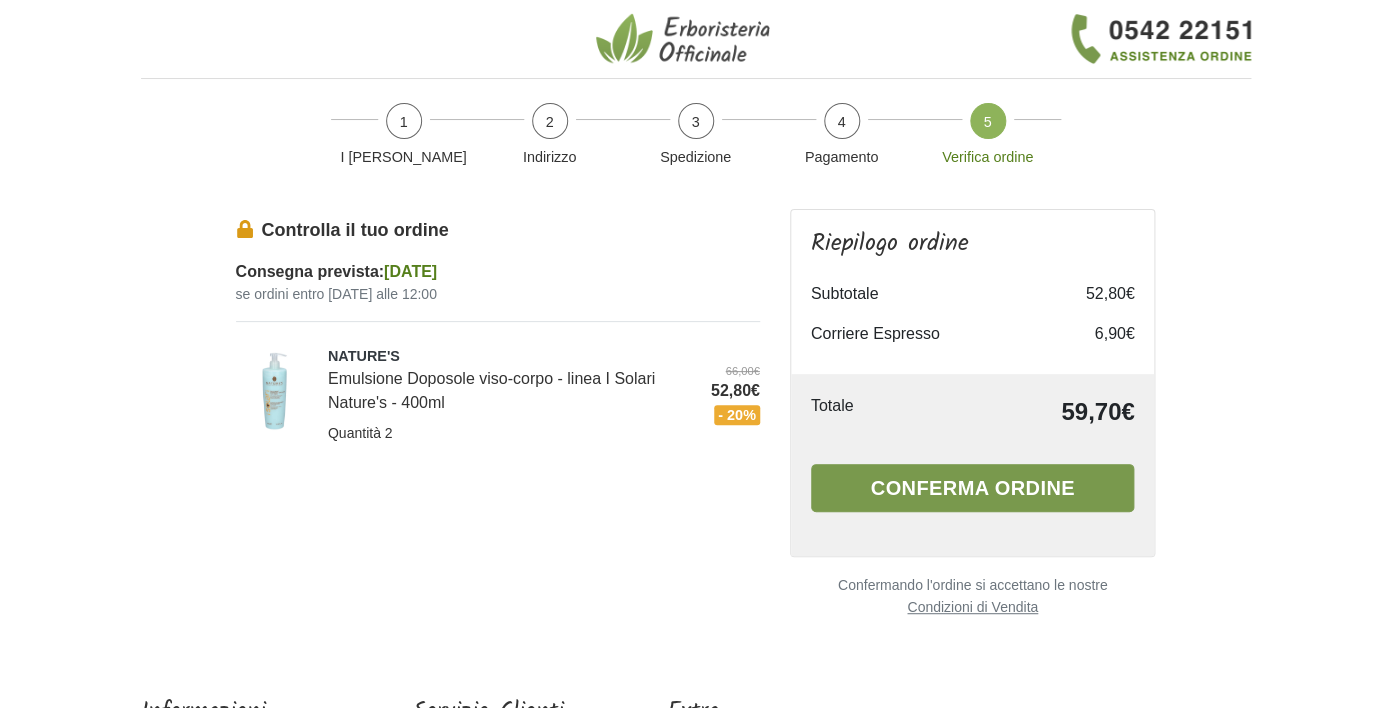click on "Conferma ordine" at bounding box center (973, 488) 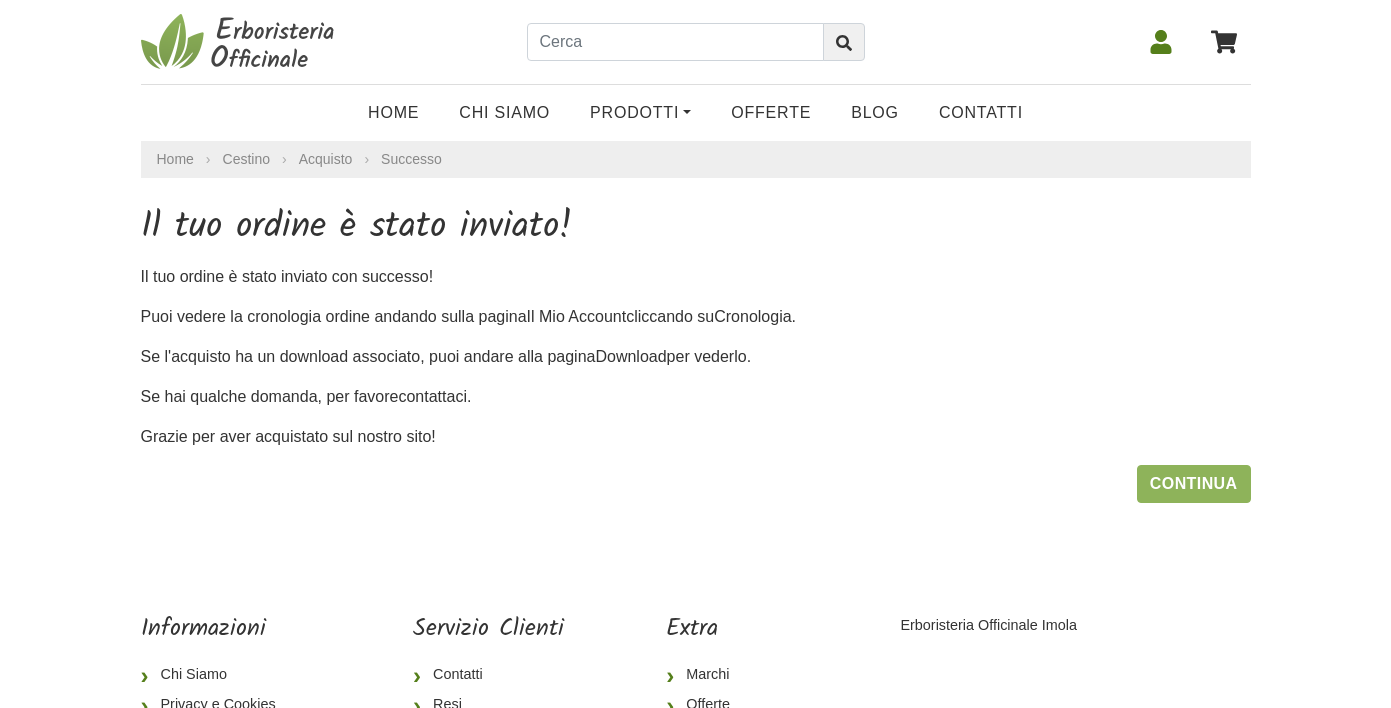 scroll, scrollTop: 0, scrollLeft: 0, axis: both 